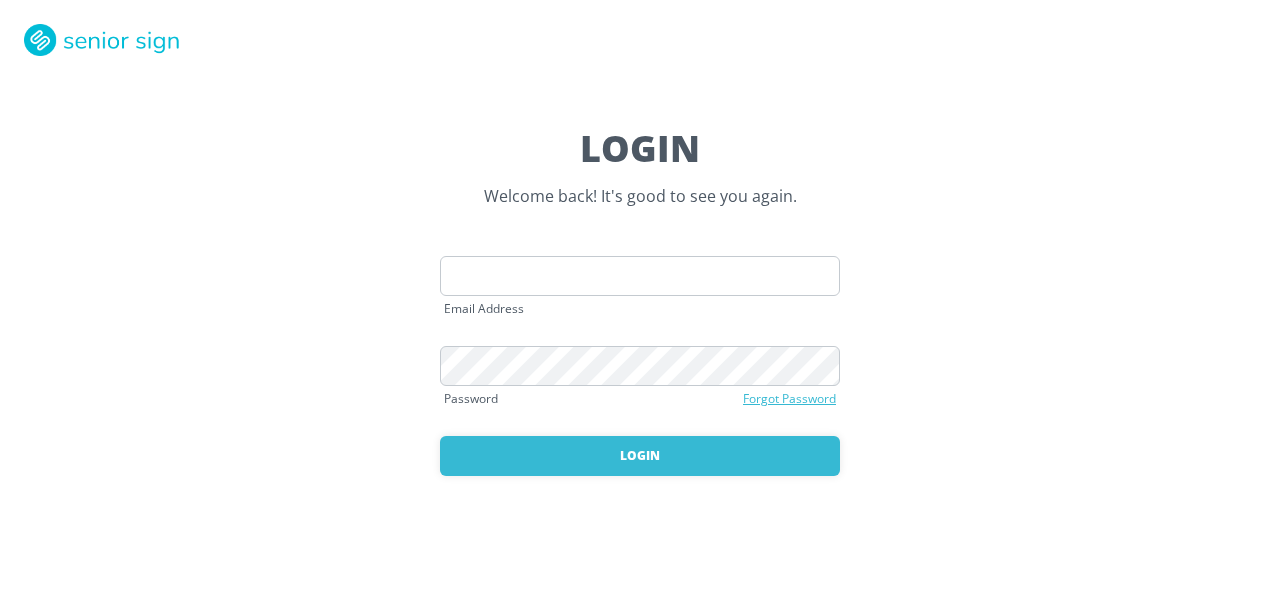 scroll, scrollTop: 0, scrollLeft: 0, axis: both 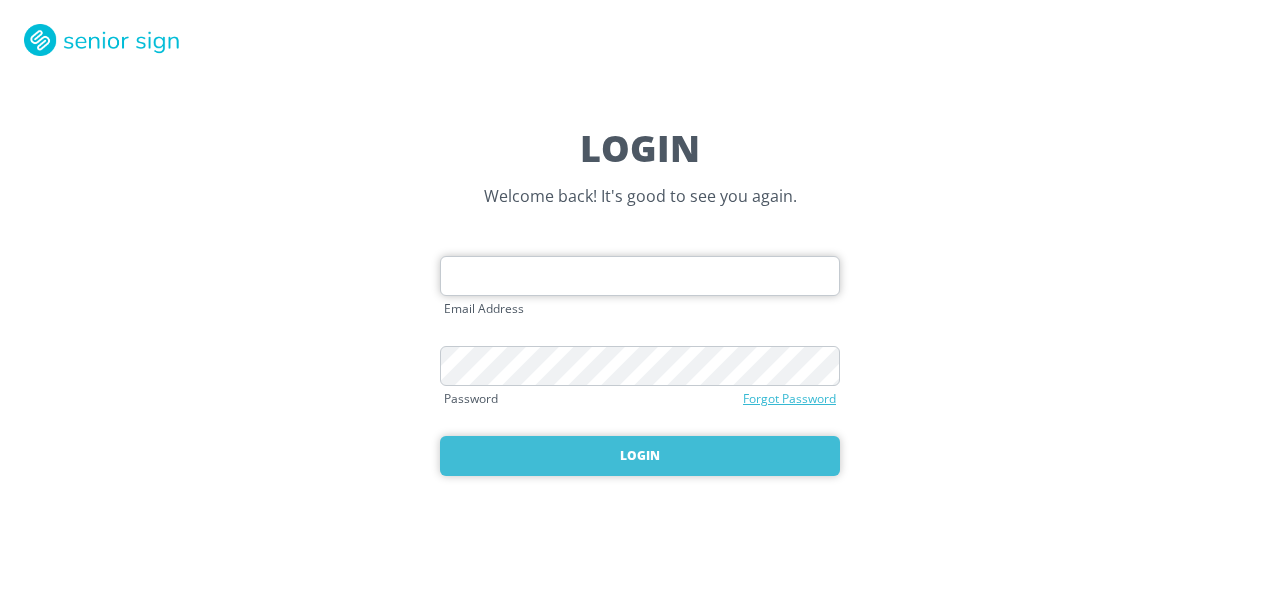 type on "[EMAIL]" 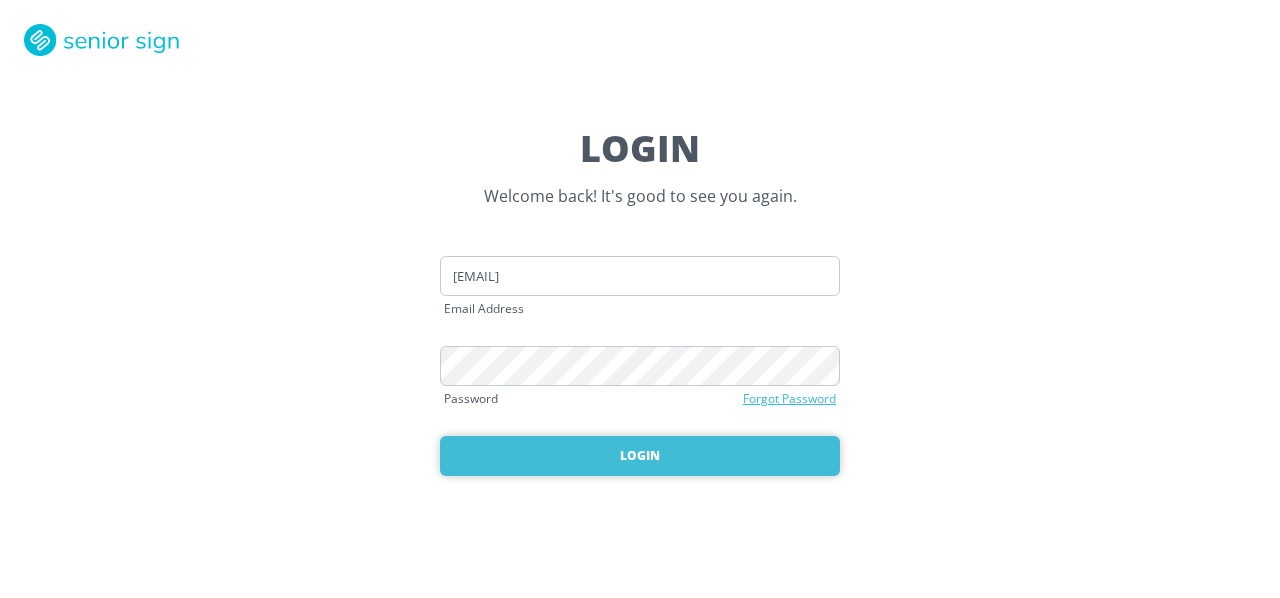 click on "Login" at bounding box center [640, 456] 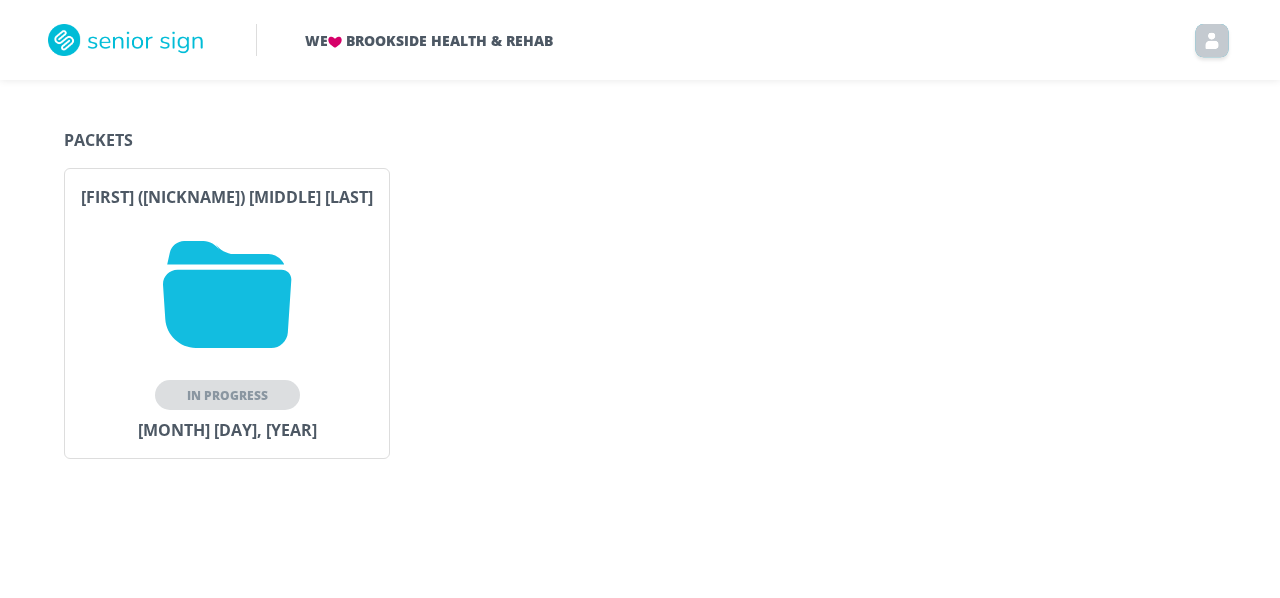 click on "In Progress" at bounding box center (227, 395) 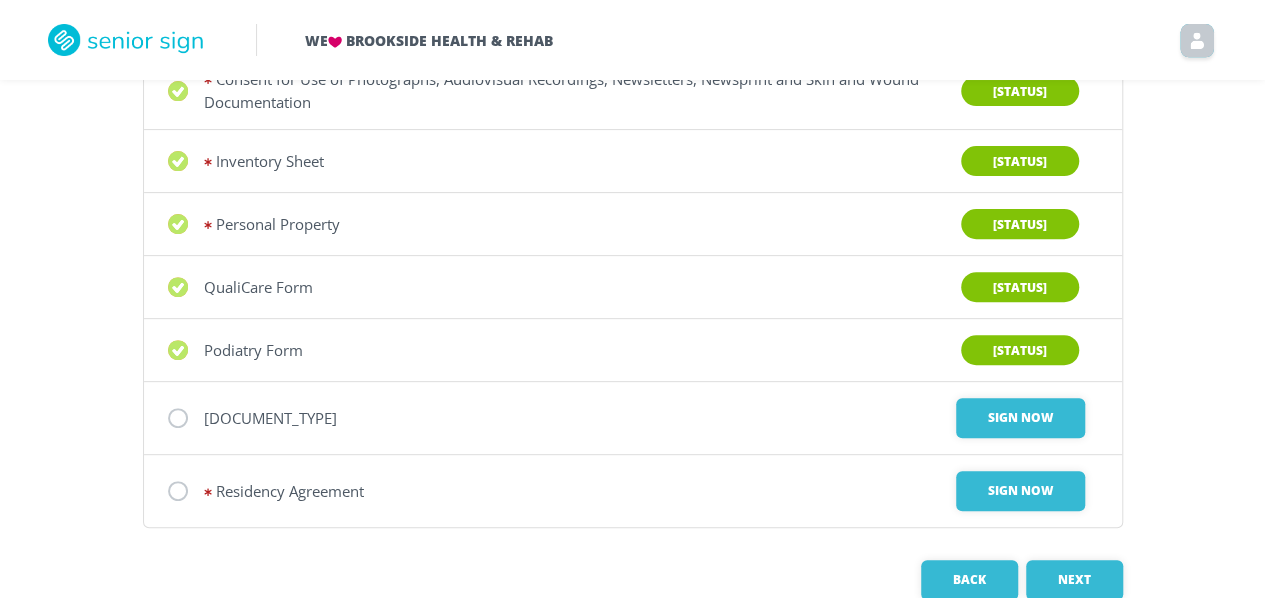 scroll, scrollTop: 290, scrollLeft: 0, axis: vertical 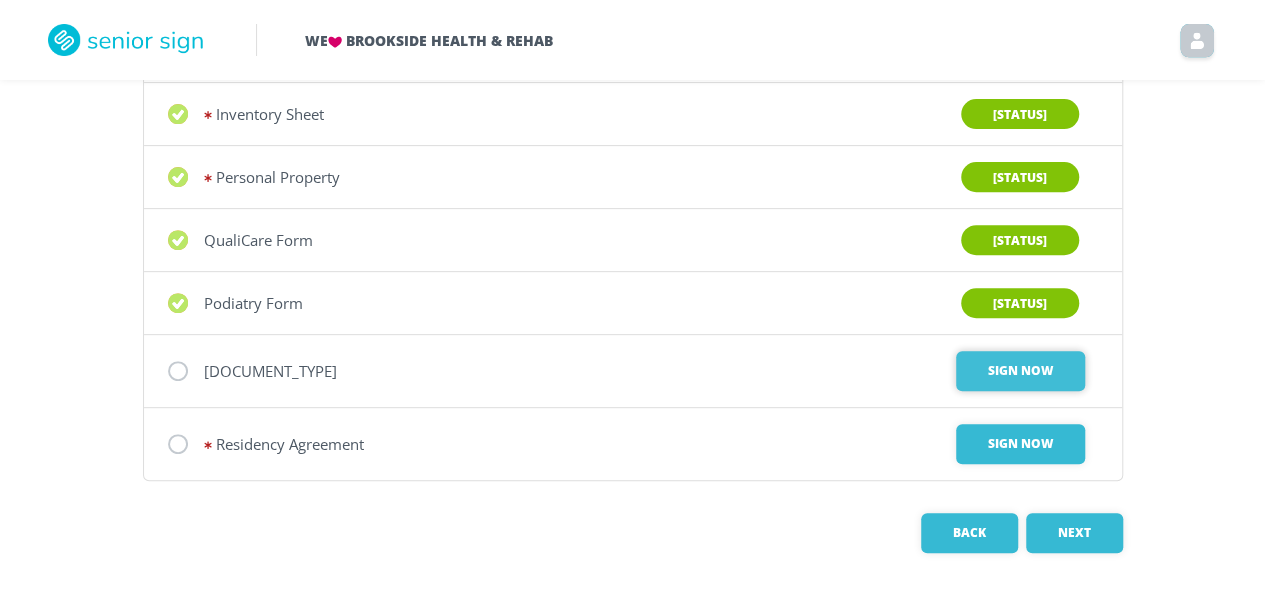 click on "Sign Now" at bounding box center (1020, 371) 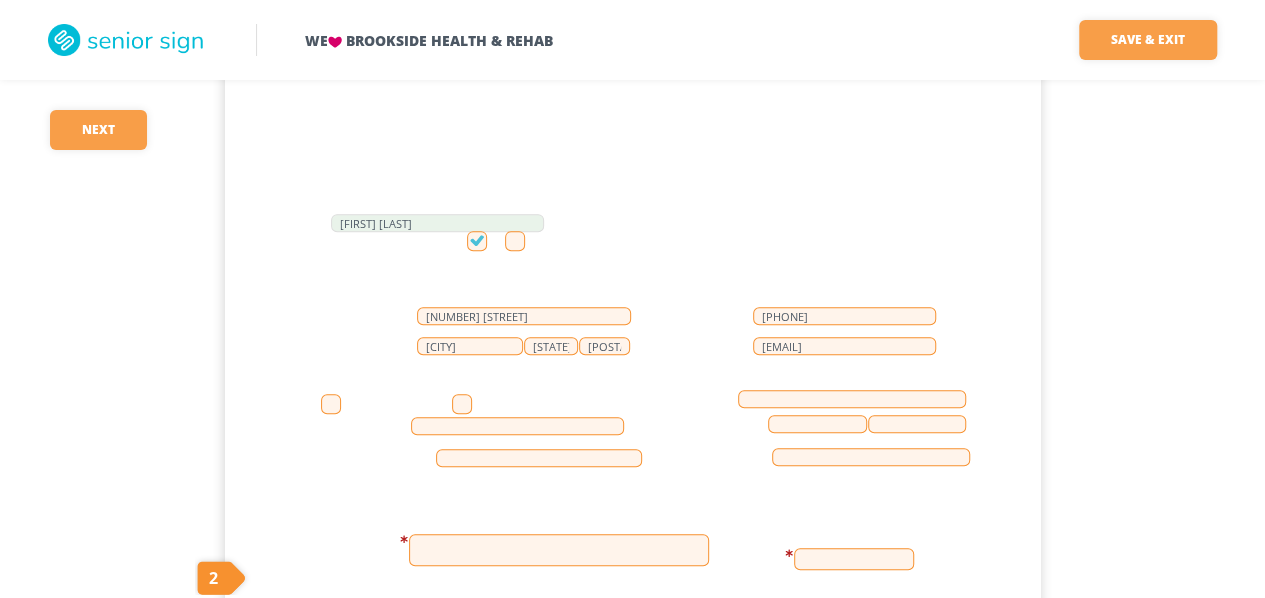 scroll, scrollTop: 300, scrollLeft: 0, axis: vertical 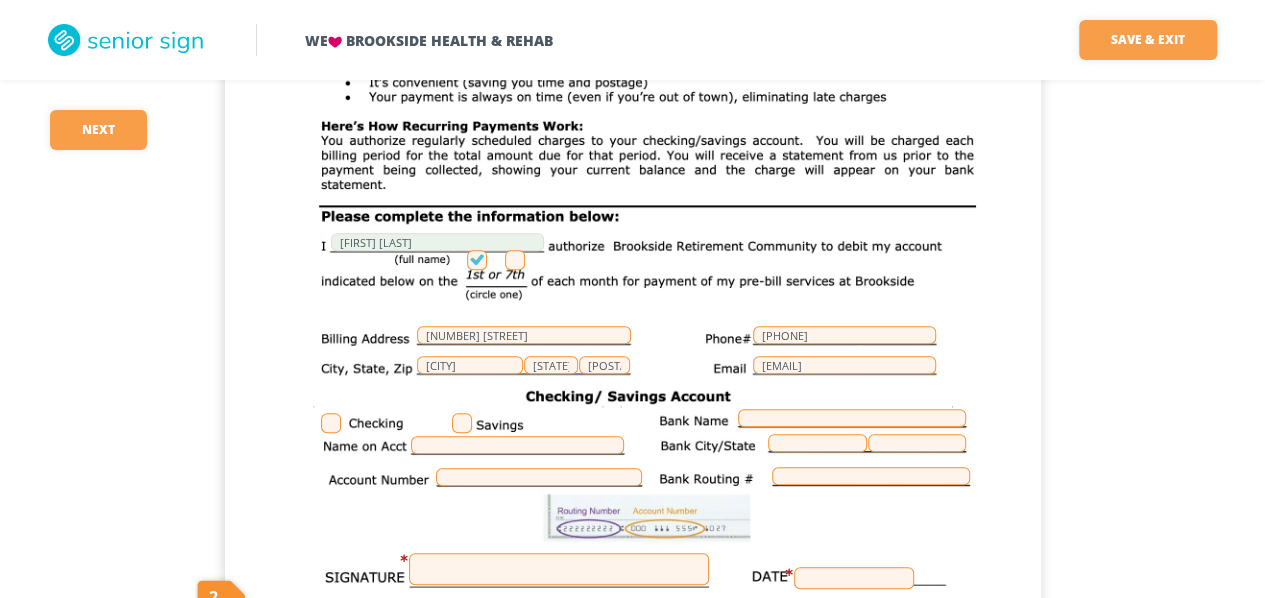 click at bounding box center [331, 423] 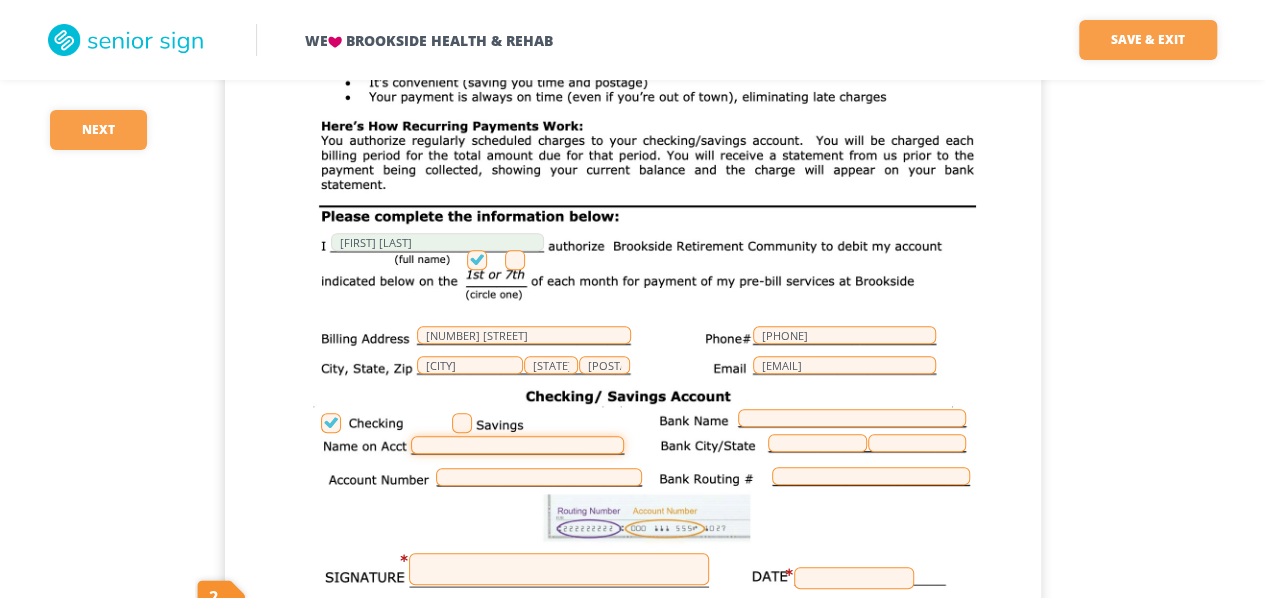 click at bounding box center [517, 445] 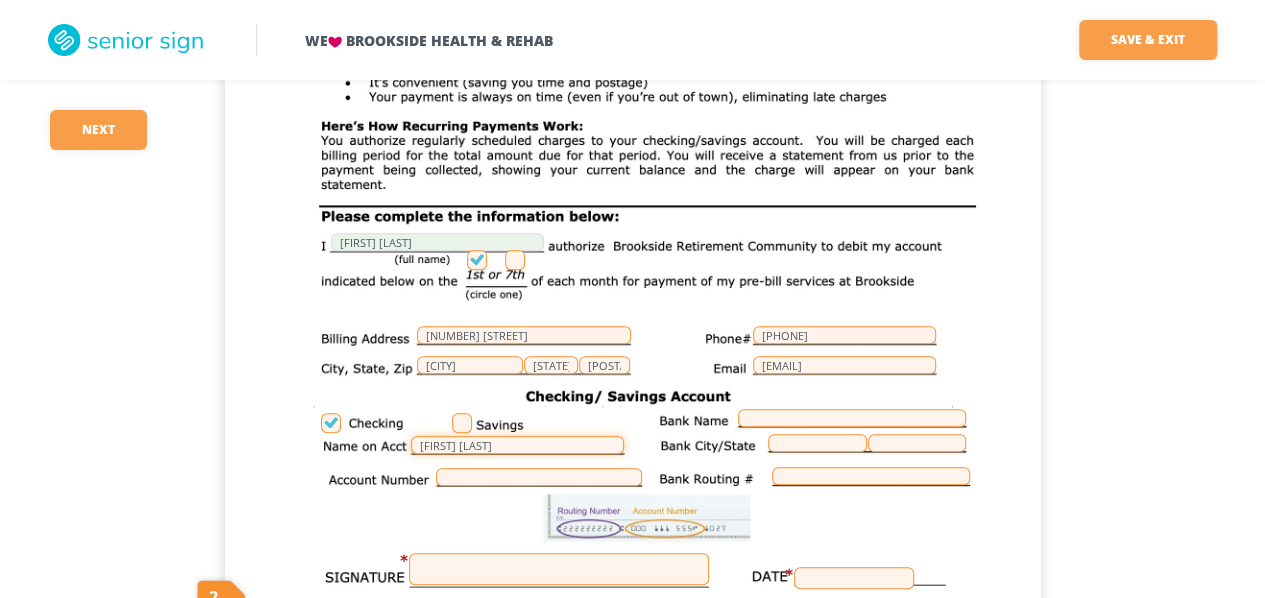 type on "[FIRST] [LAST]" 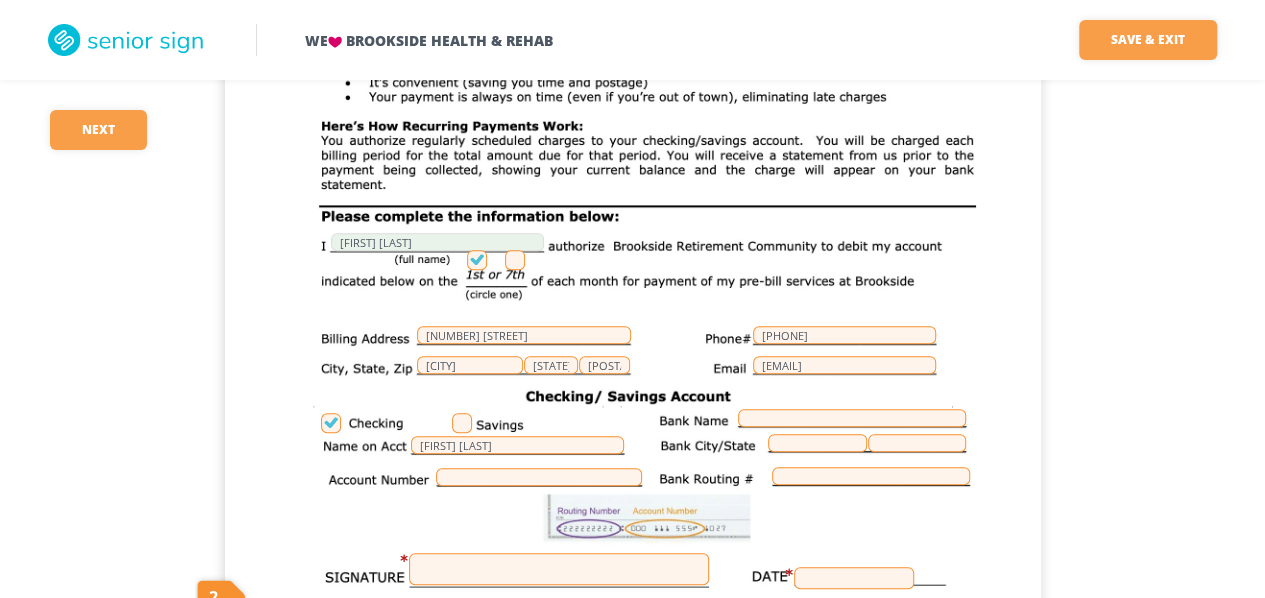 drag, startPoint x: 755, startPoint y: 406, endPoint x: 772, endPoint y: 419, distance: 21.400934 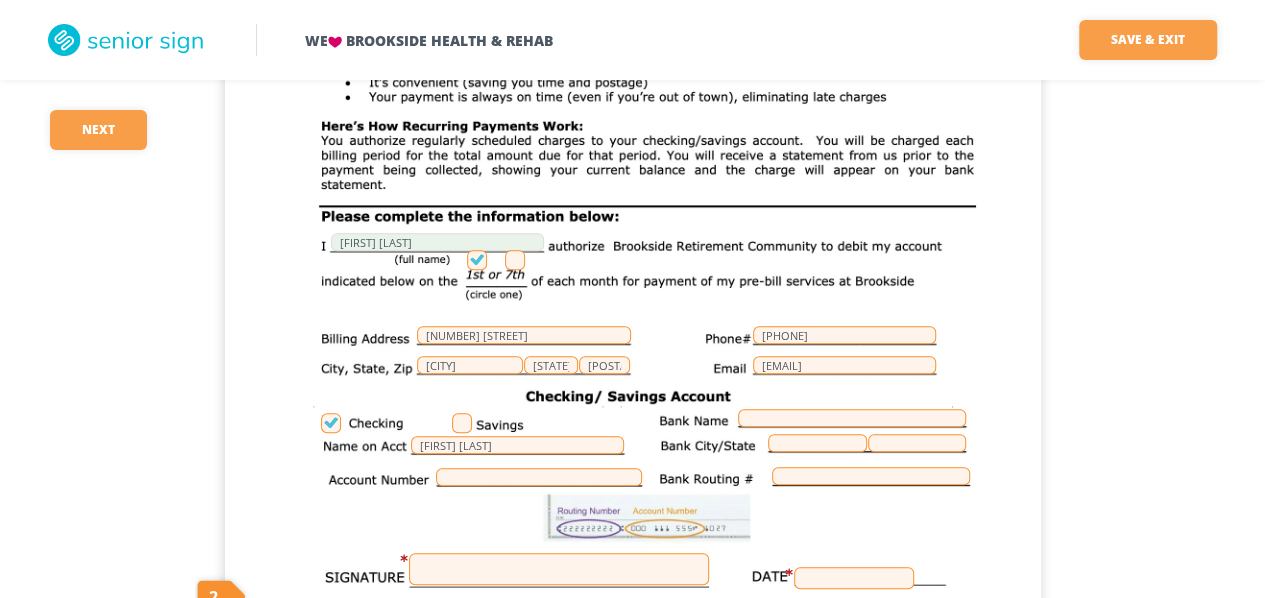 click on "[FIRST] [LAST] [NUMBER] [STREET] [PHONE] [CITY] [STATE] [POSTAL_CODE] [FIRST] [LAST]" at bounding box center (633, 379) 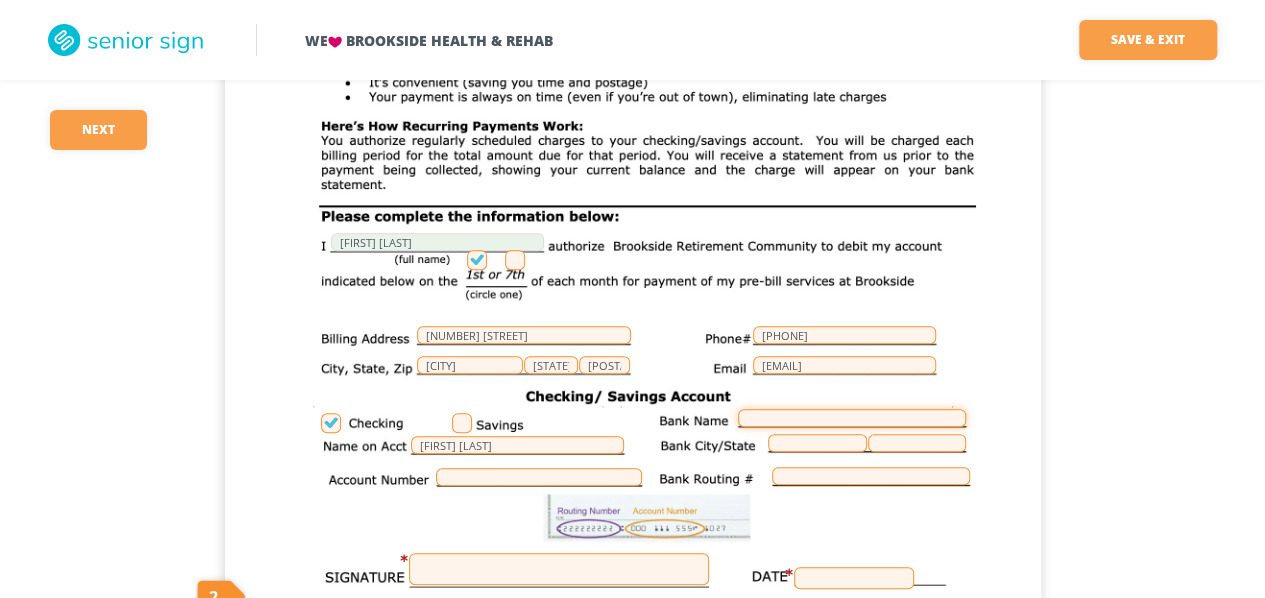 click at bounding box center [852, 418] 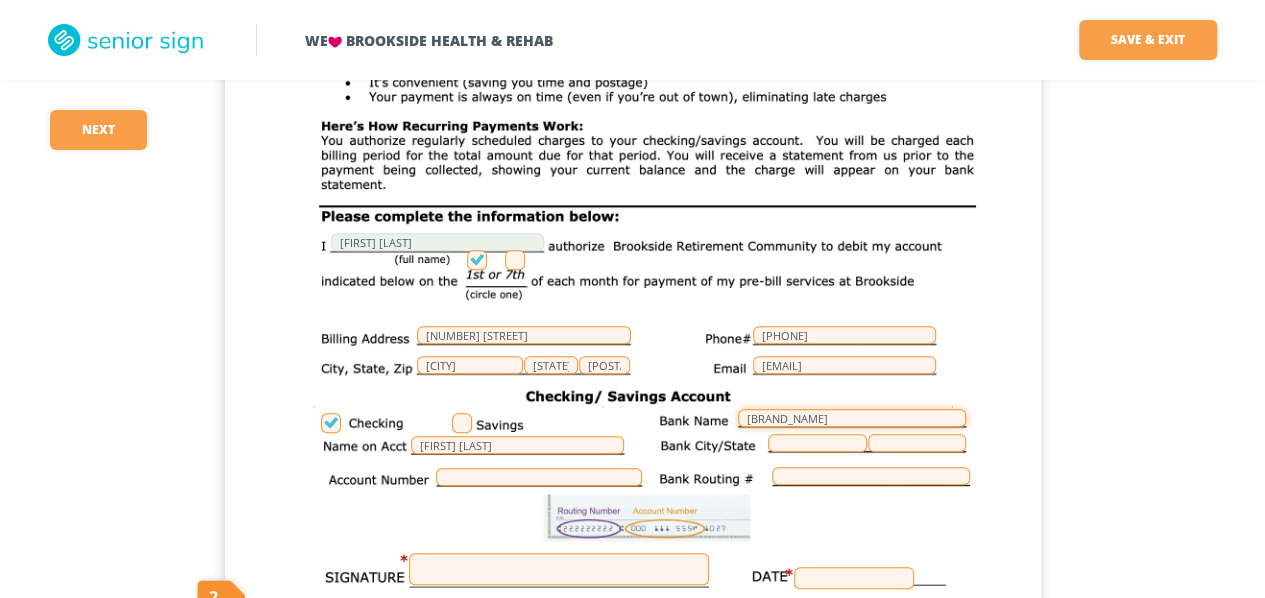type on "[BRAND_NAME]" 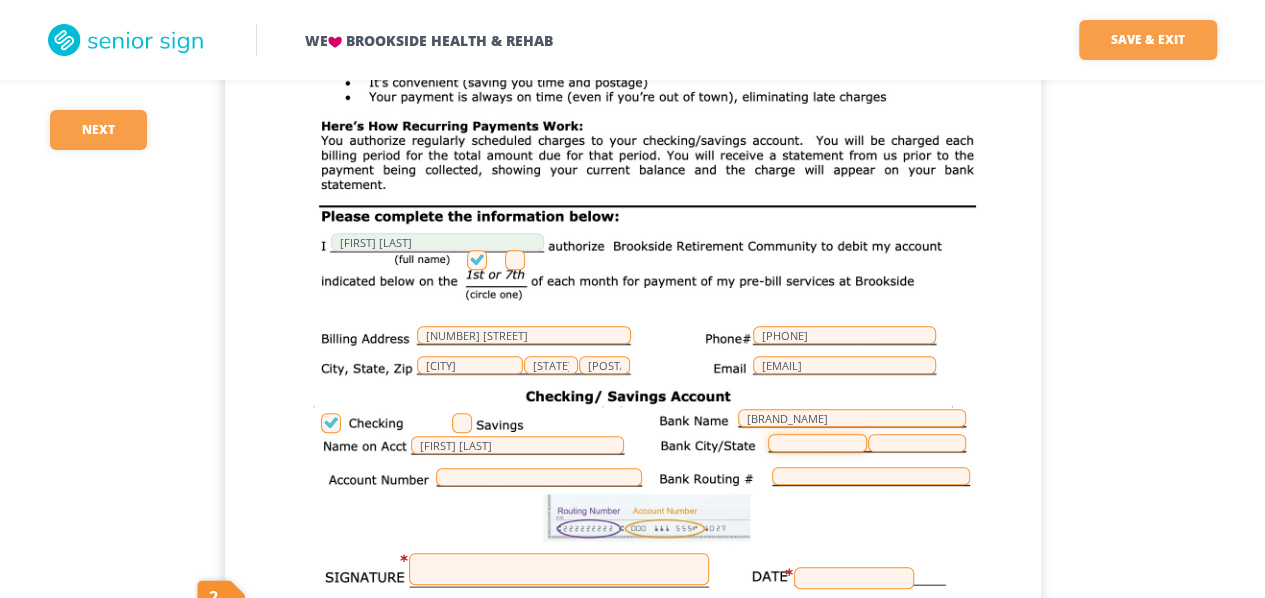 click at bounding box center [817, 443] 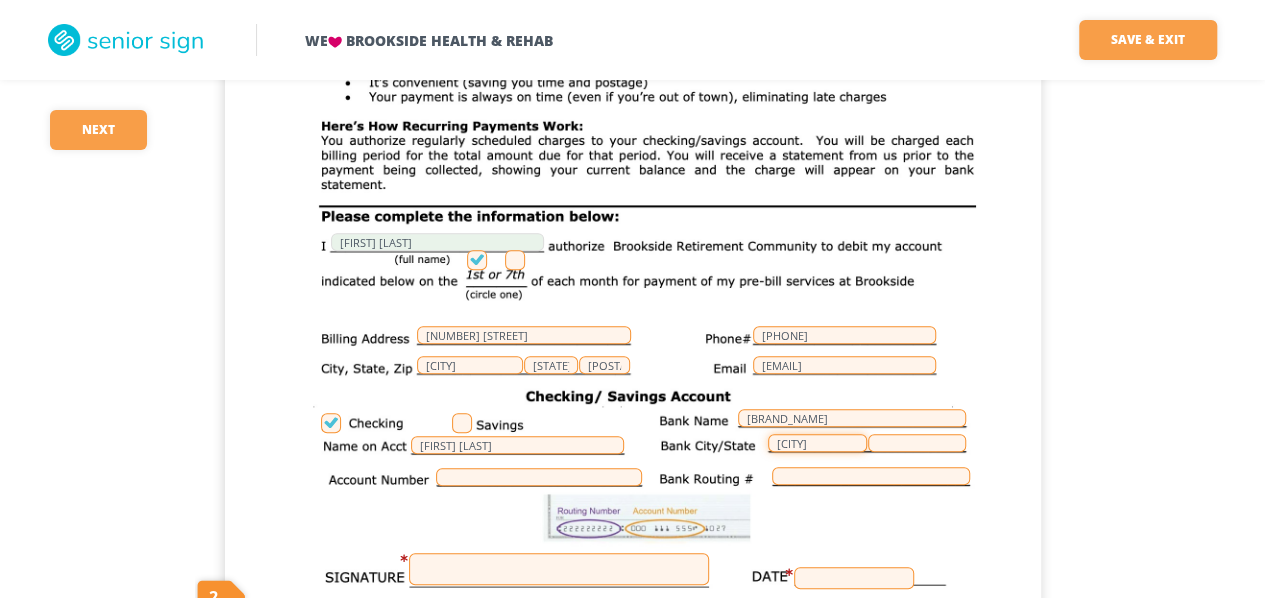 type on "[CITY]" 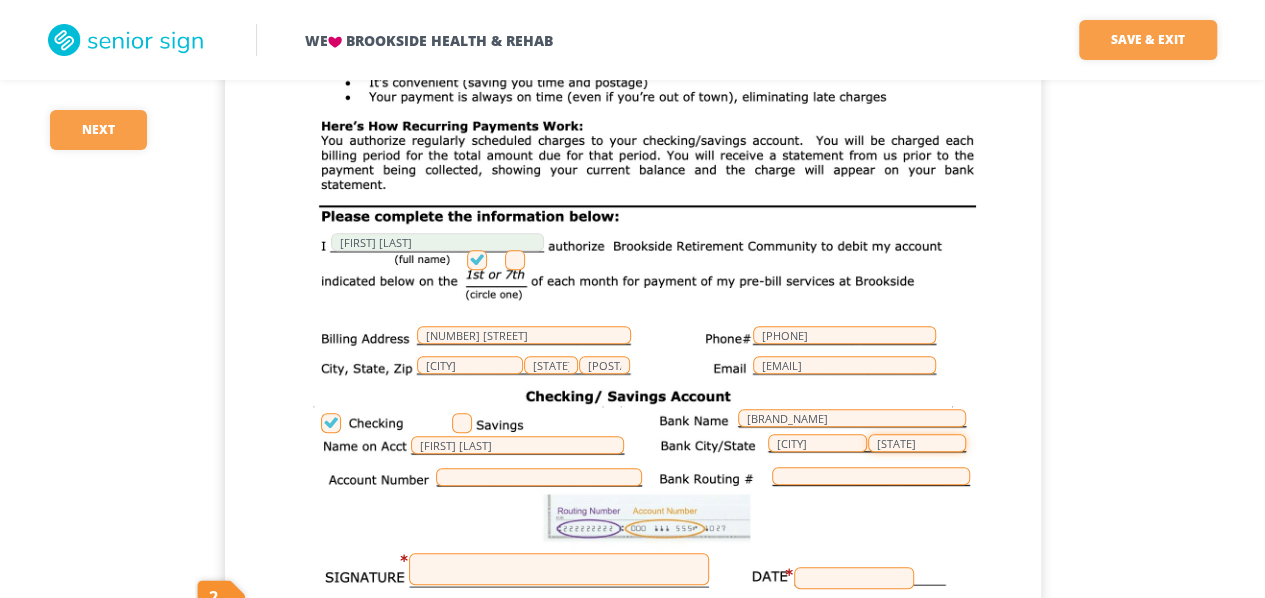 type on "[STATE]" 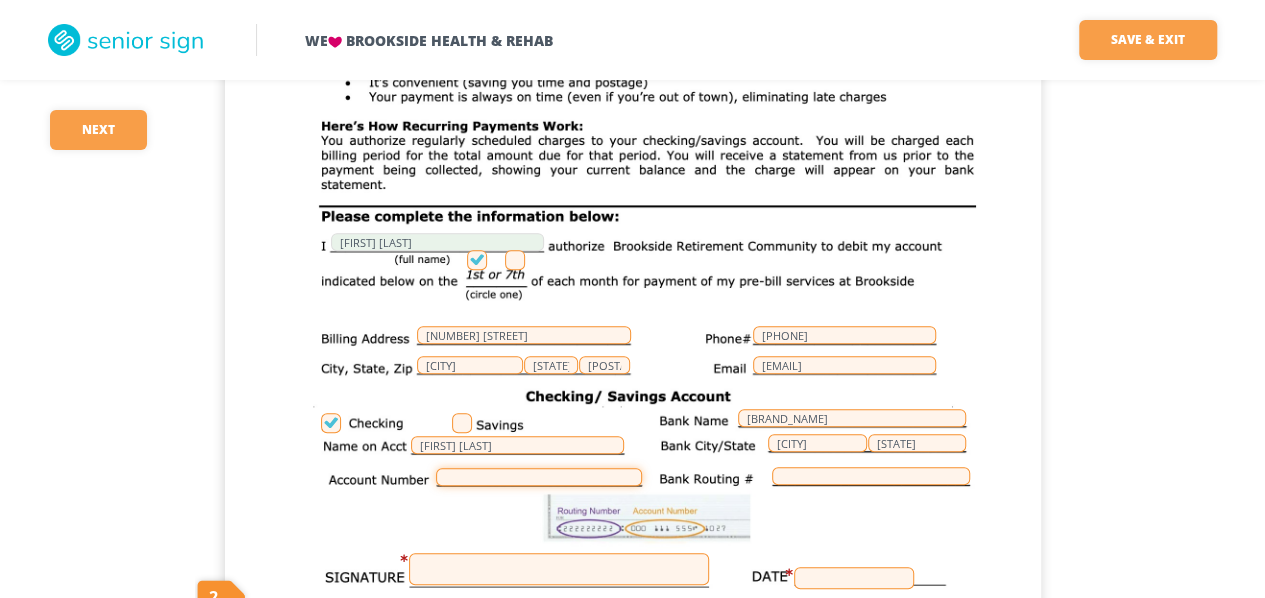 click at bounding box center [539, 477] 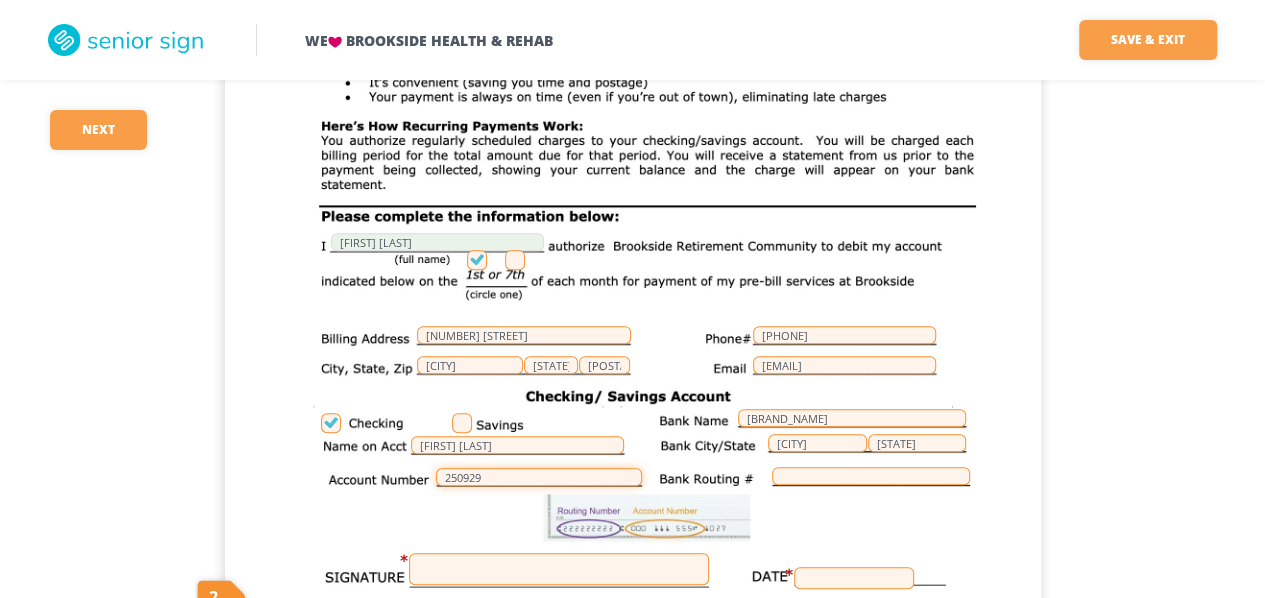 type on "250929" 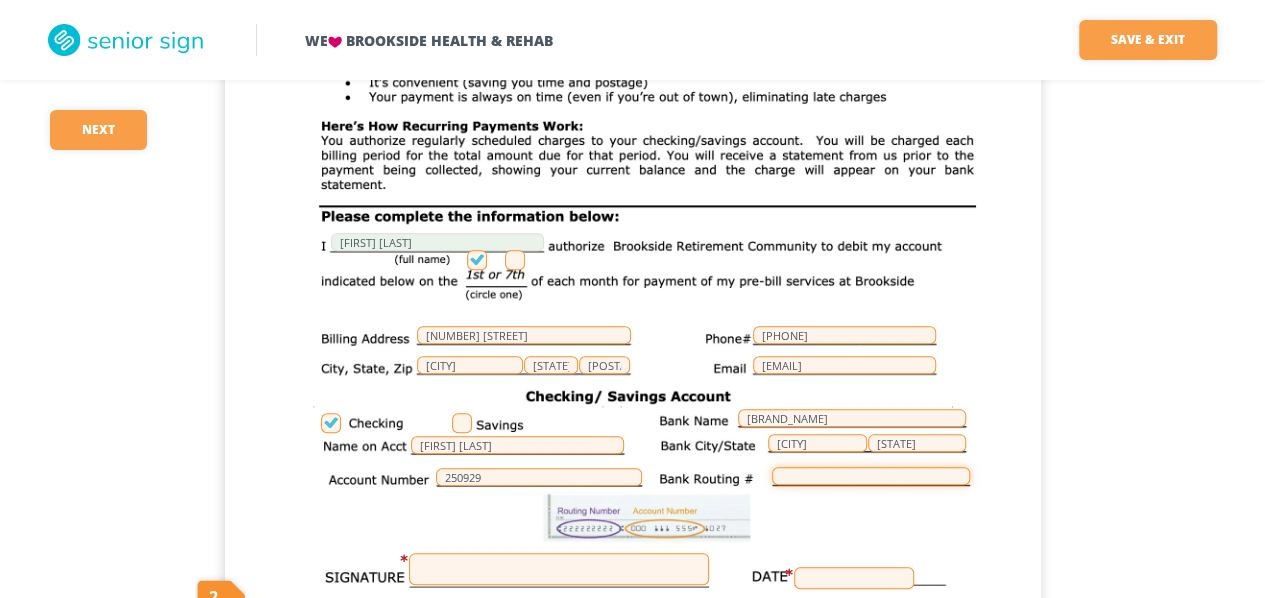 click at bounding box center (871, 476) 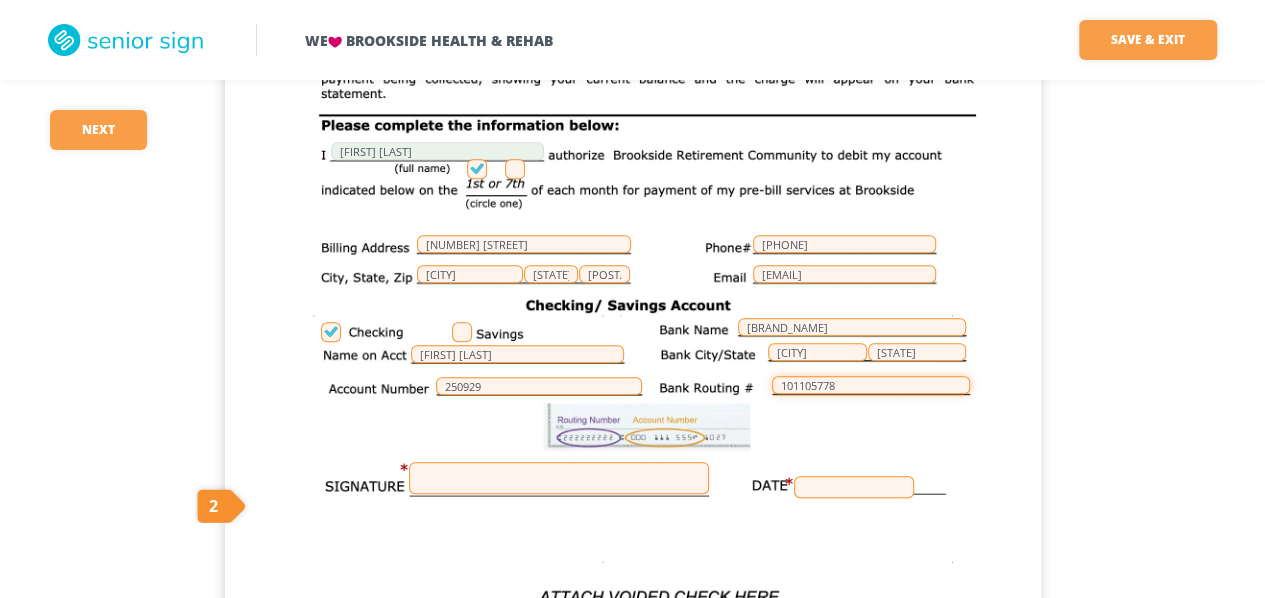 scroll, scrollTop: 500, scrollLeft: 0, axis: vertical 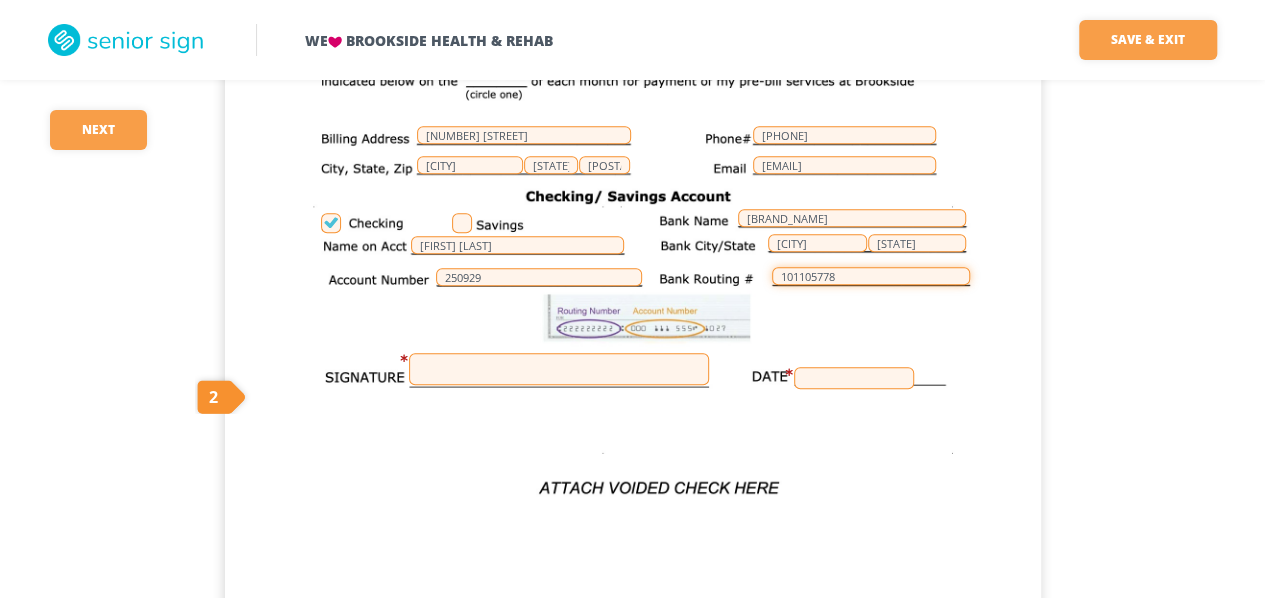type on "101105778" 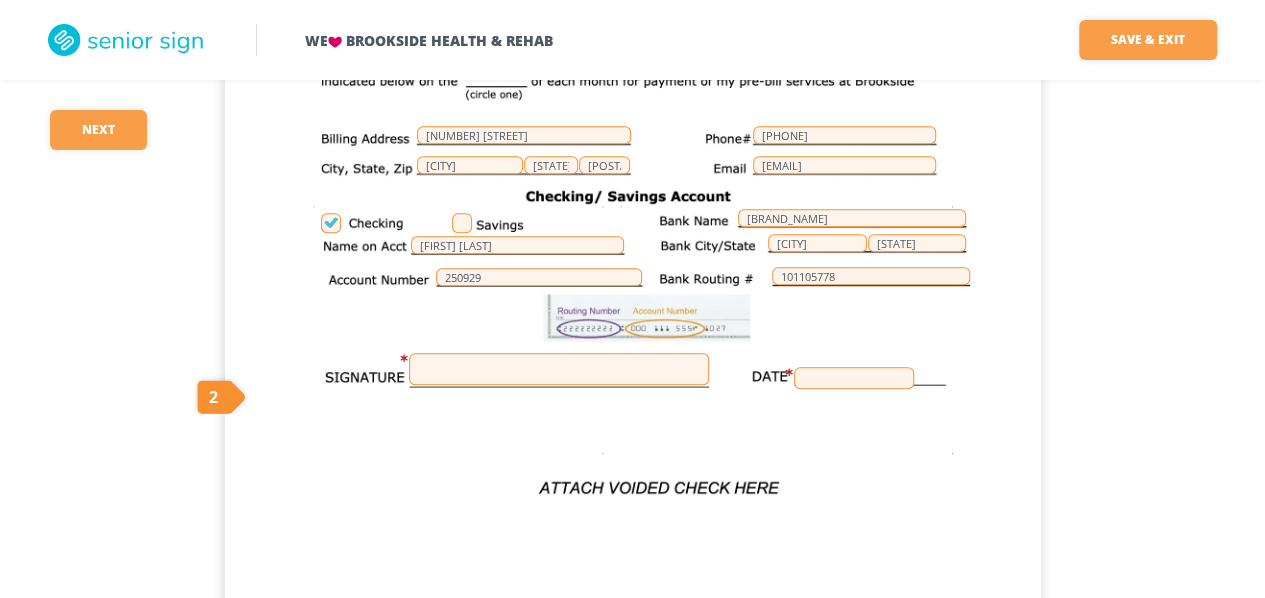 click at bounding box center [559, 369] 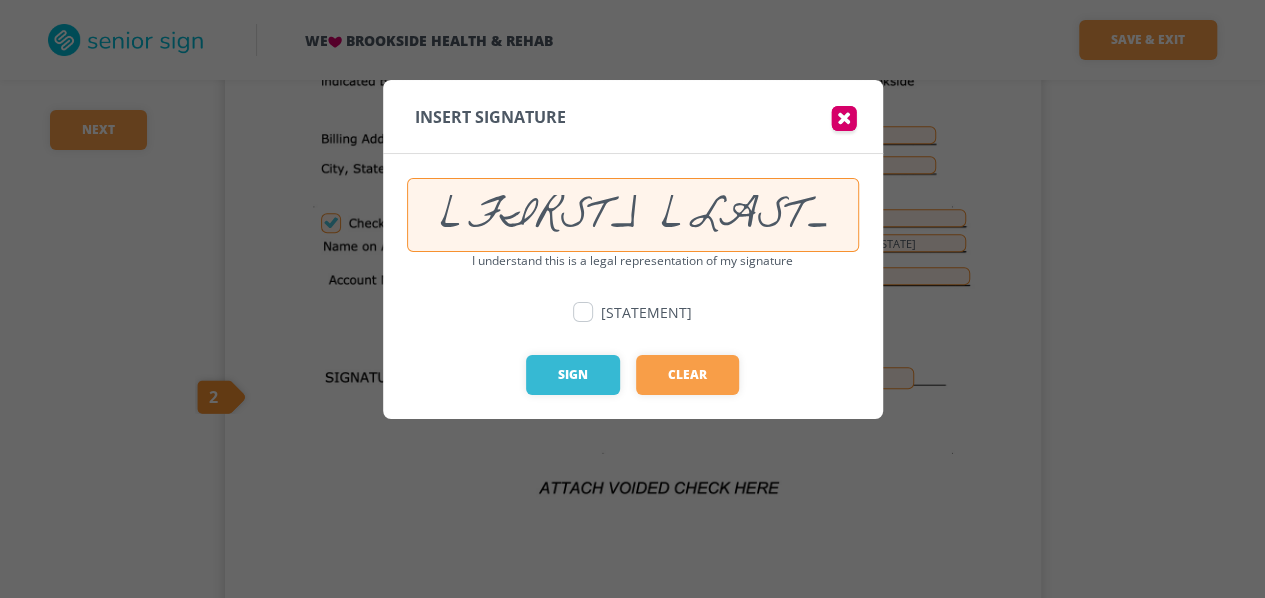 scroll, scrollTop: 0, scrollLeft: 92, axis: horizontal 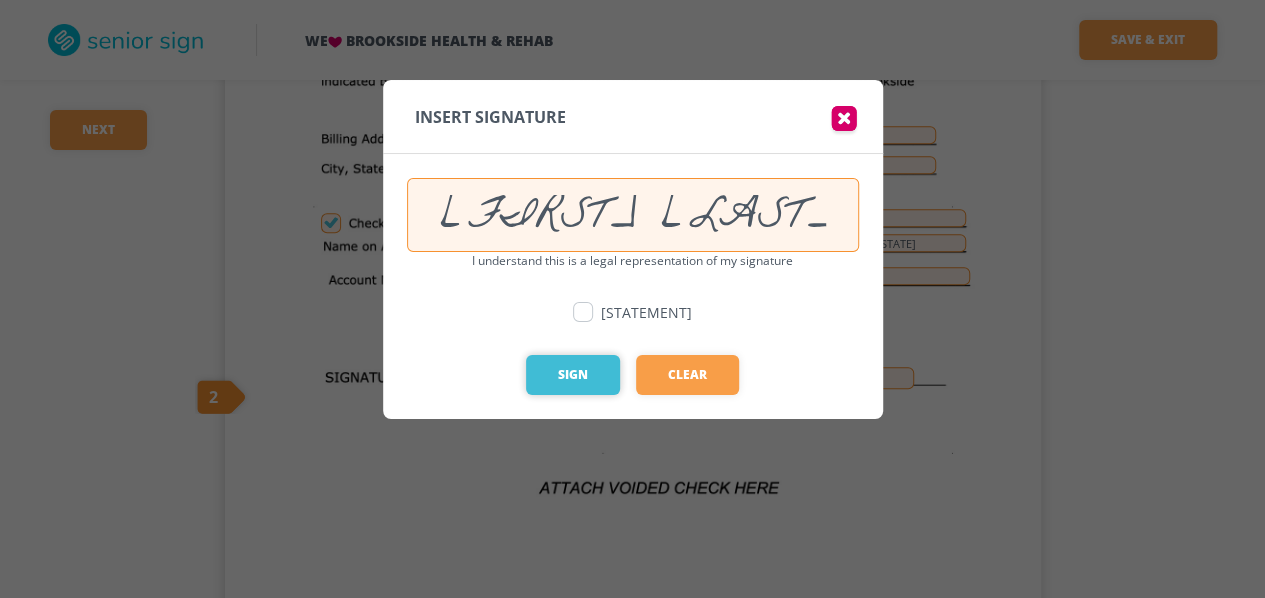 click on "Sign" at bounding box center (573, 375) 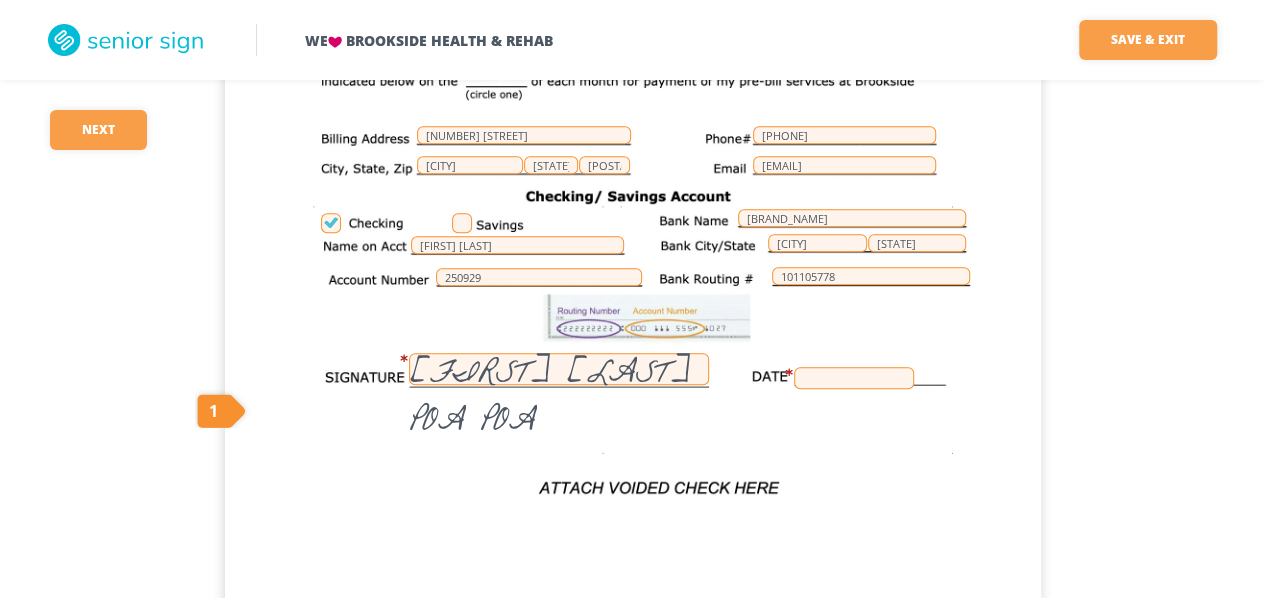click at bounding box center (854, 378) 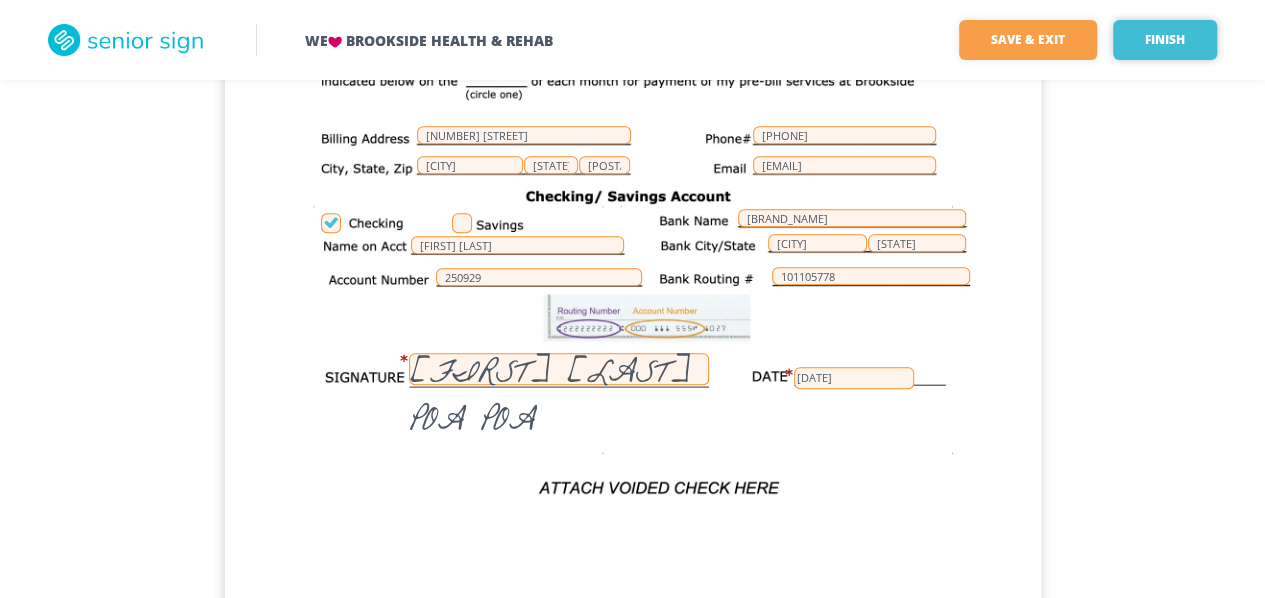 click on "Finish" at bounding box center [1165, 40] 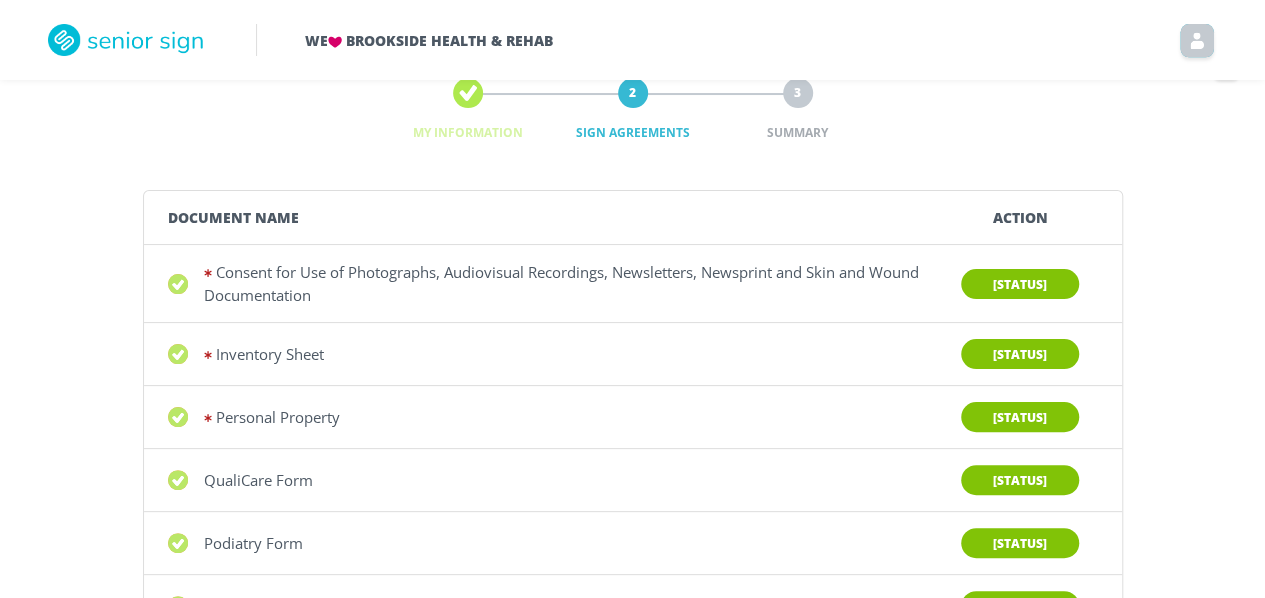 scroll, scrollTop: 280, scrollLeft: 0, axis: vertical 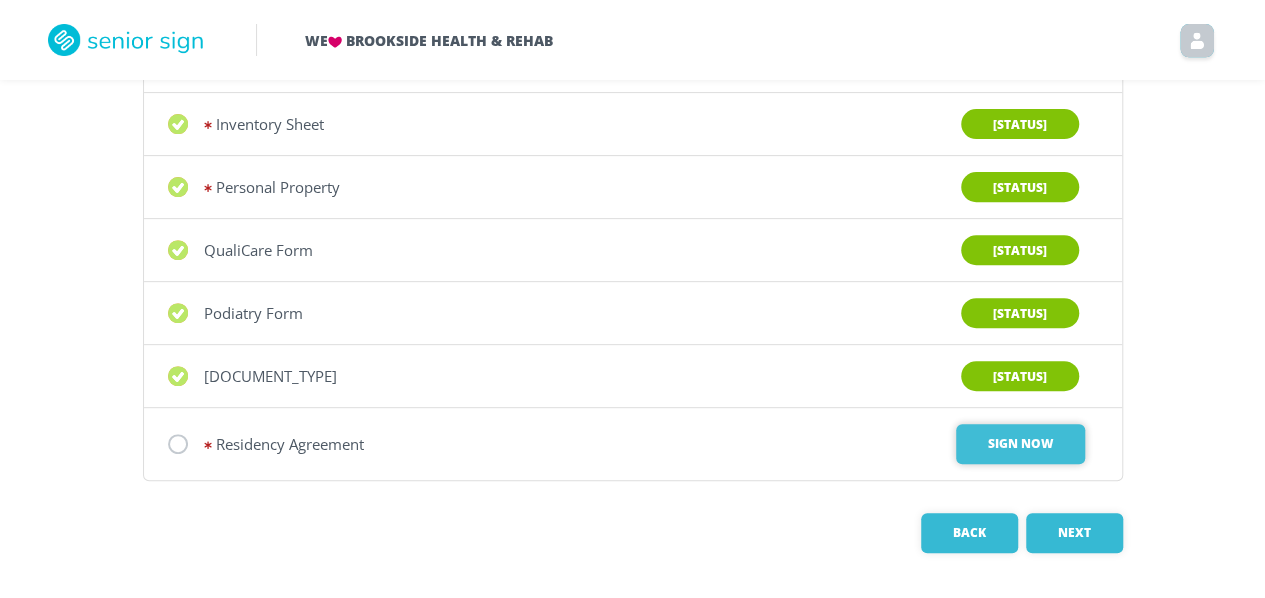click on "Sign Now" at bounding box center (1020, 444) 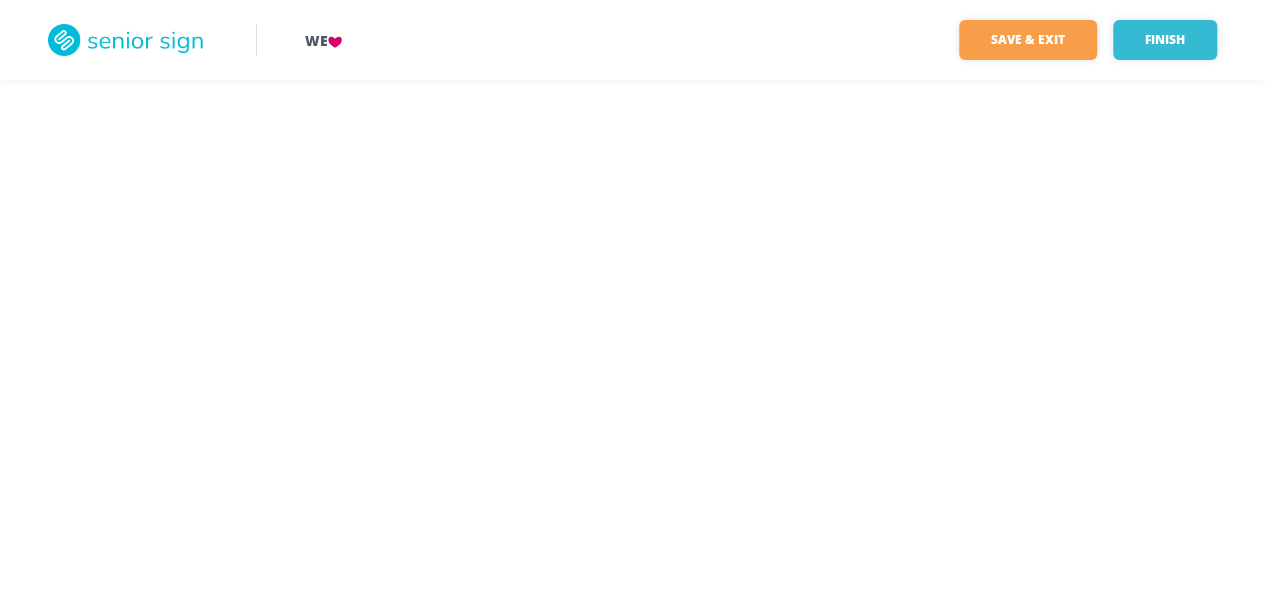 scroll, scrollTop: 0, scrollLeft: 0, axis: both 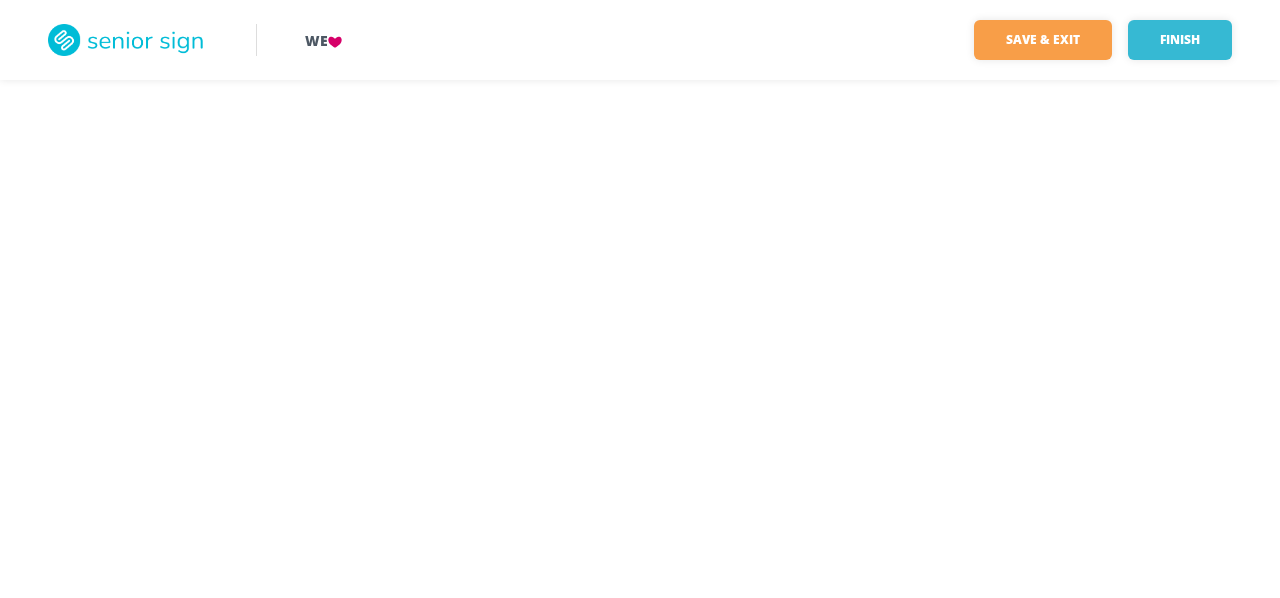 click on "We    Save & Exit Finish Save & exit FILLED 0 / 0   Finish Cancel" at bounding box center [640, 299] 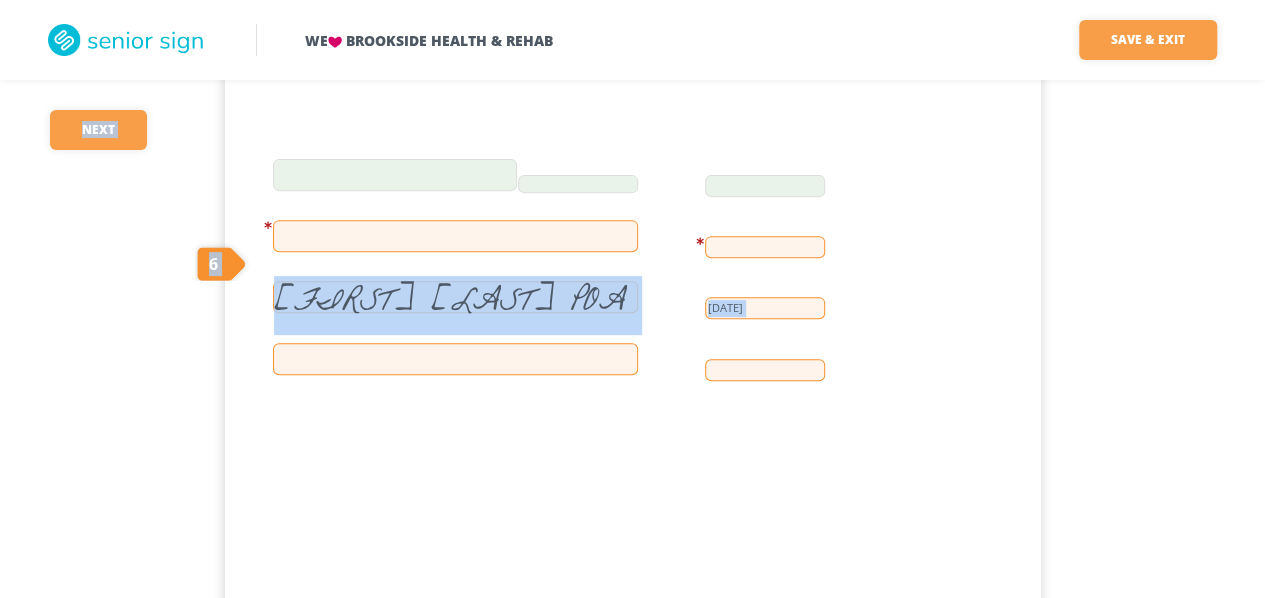 scroll, scrollTop: 7800, scrollLeft: 0, axis: vertical 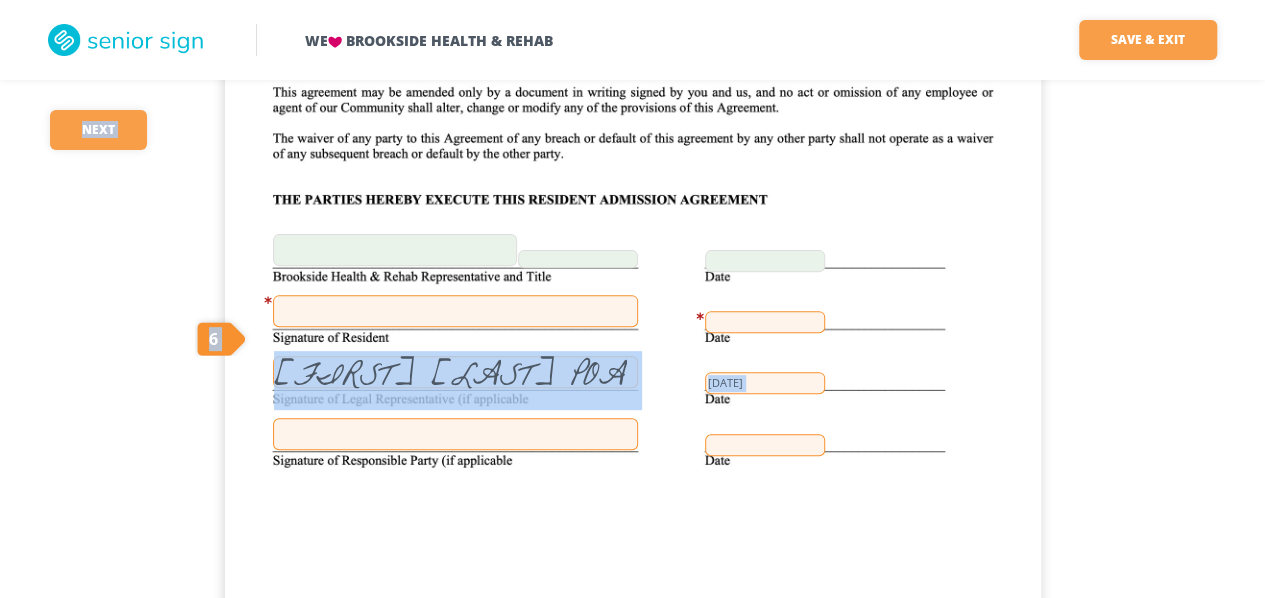 click at bounding box center [455, 311] 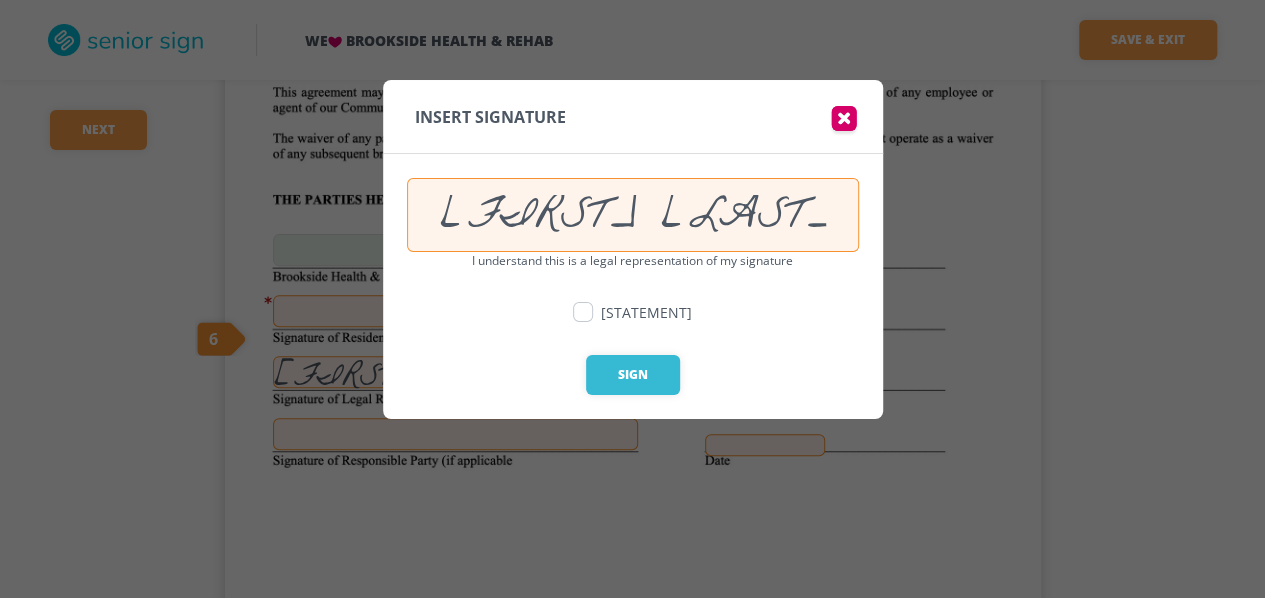 scroll, scrollTop: 0, scrollLeft: 37, axis: horizontal 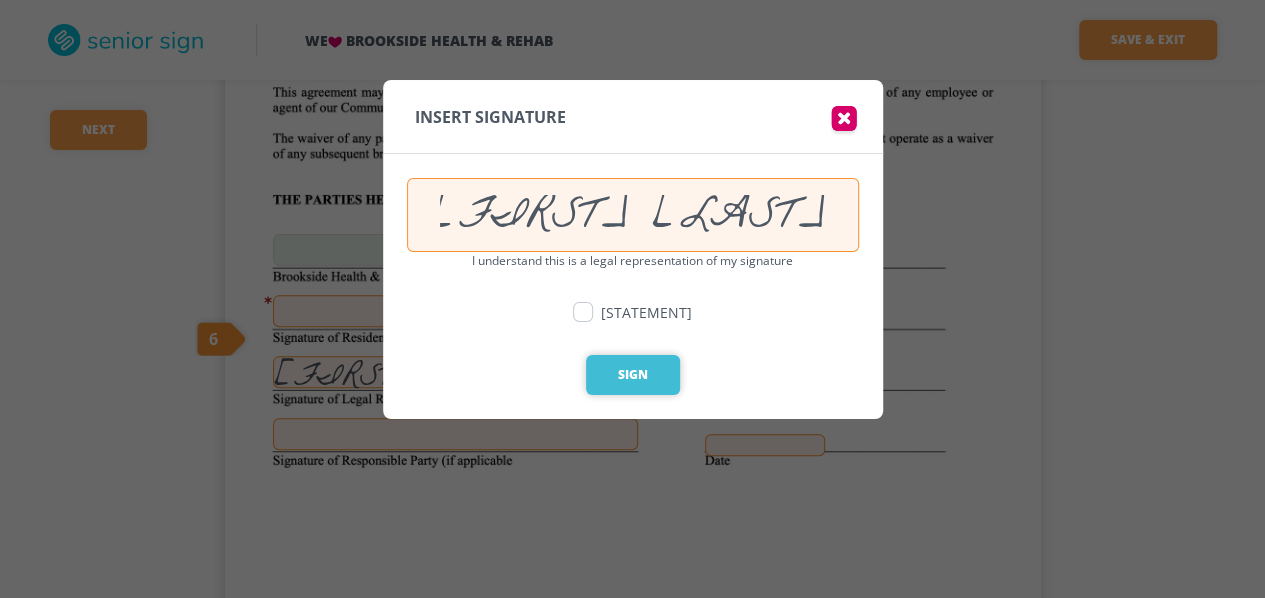 click on "Sign" at bounding box center [633, 375] 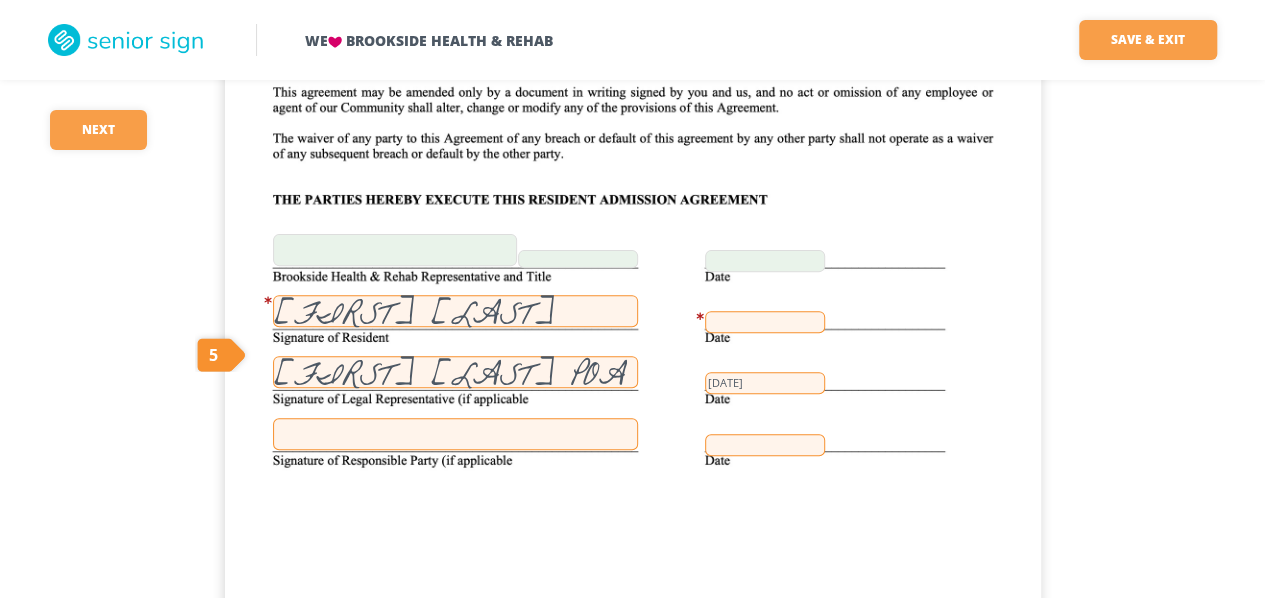 click at bounding box center [765, 322] 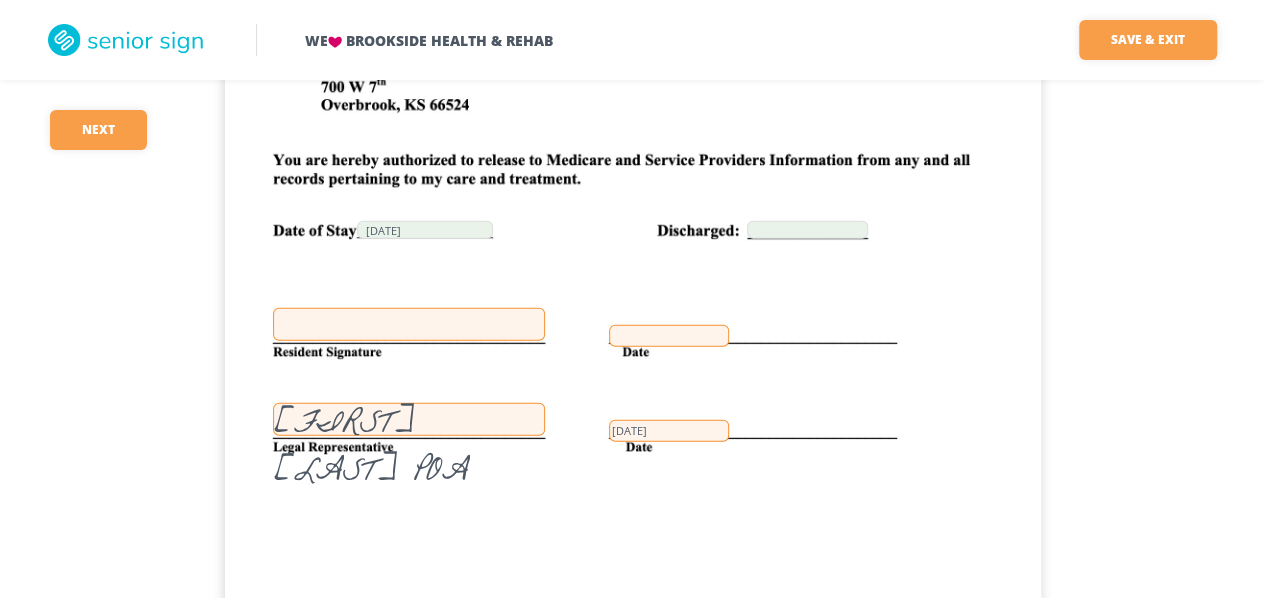 scroll, scrollTop: 10100, scrollLeft: 0, axis: vertical 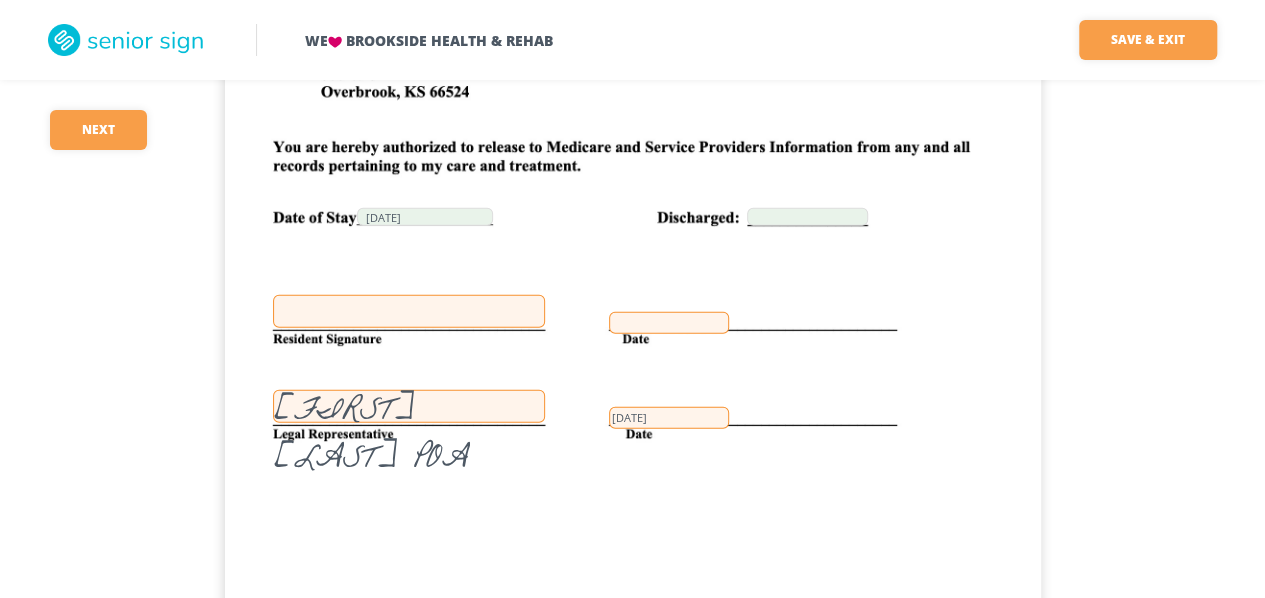 click at bounding box center [409, 311] 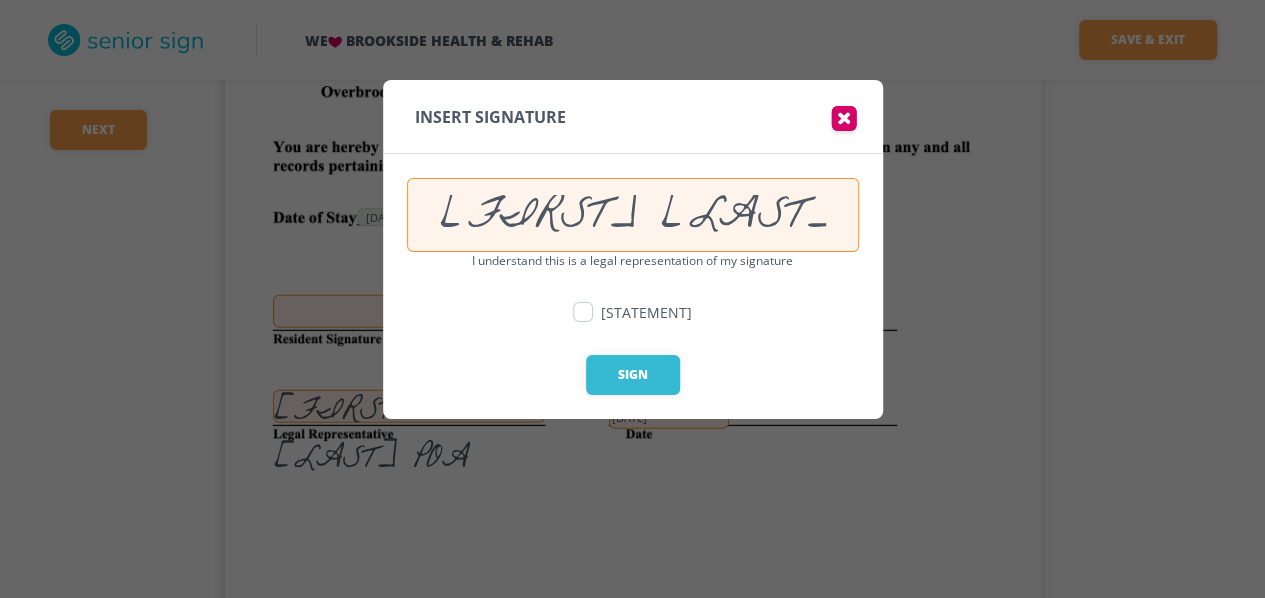 click on "[STATEMENT] [STATEMENT] [STATEMENT]" at bounding box center [633, 335] 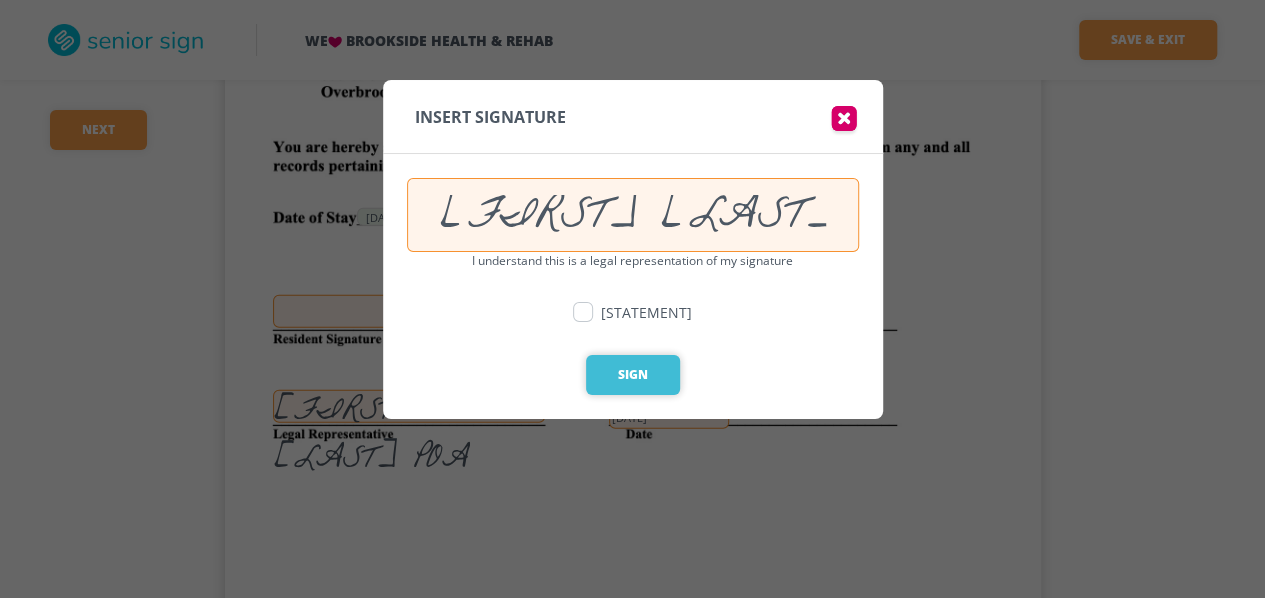 click on "Sign" at bounding box center (633, 375) 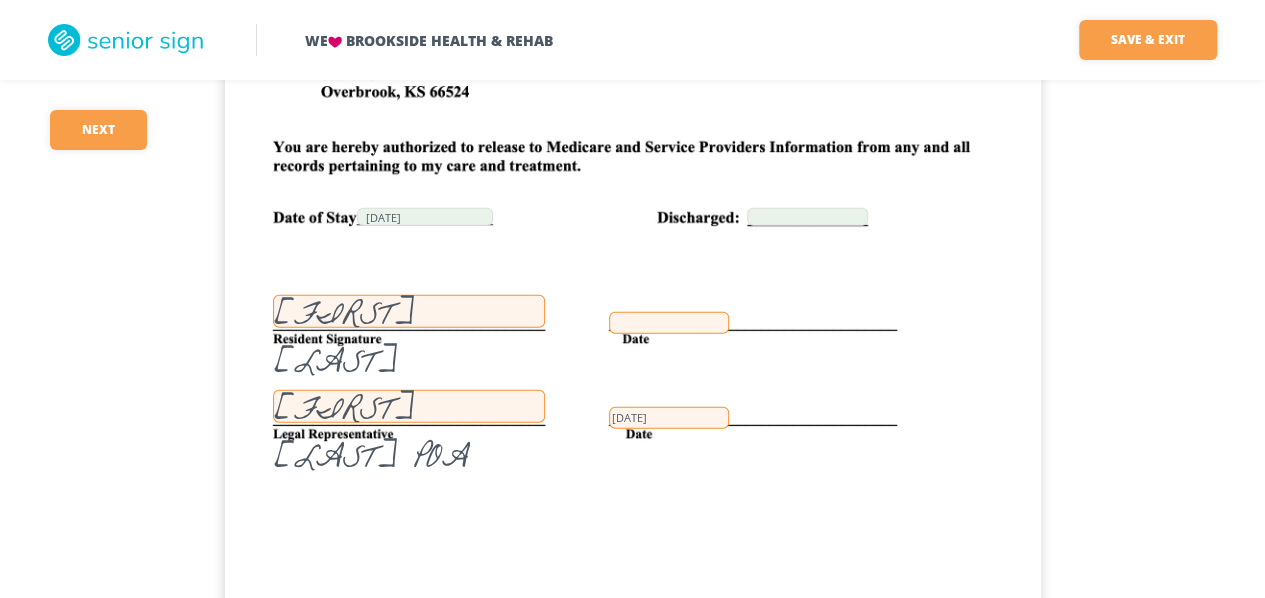 click at bounding box center [669, 323] 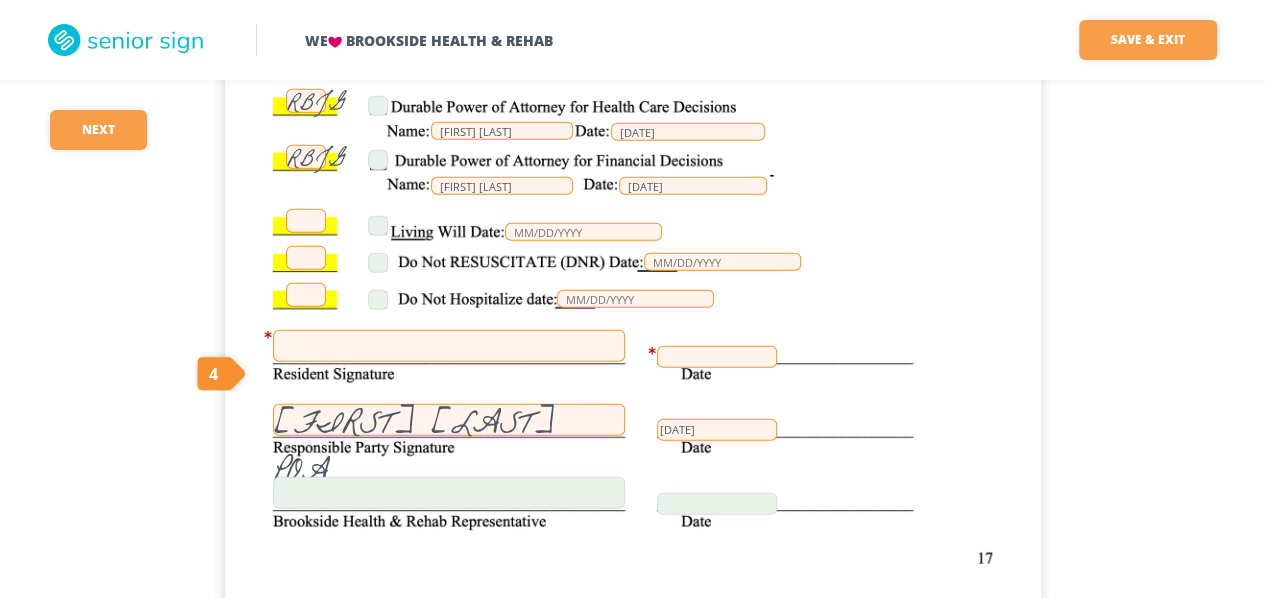 scroll, scrollTop: 17600, scrollLeft: 0, axis: vertical 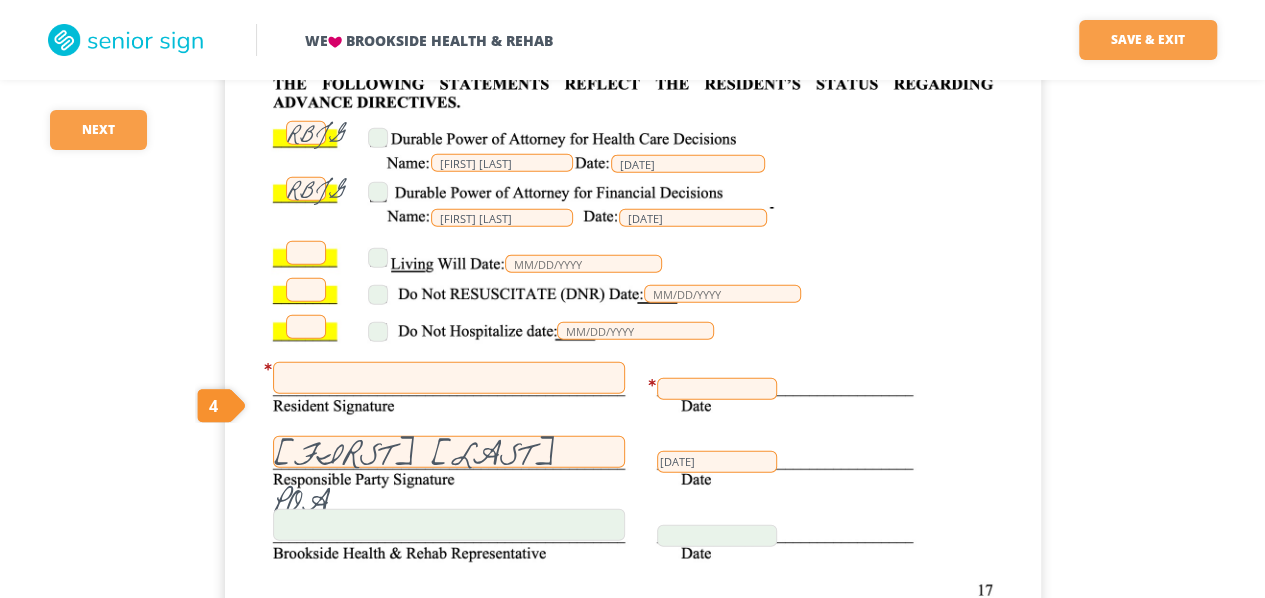 click at bounding box center [306, 253] 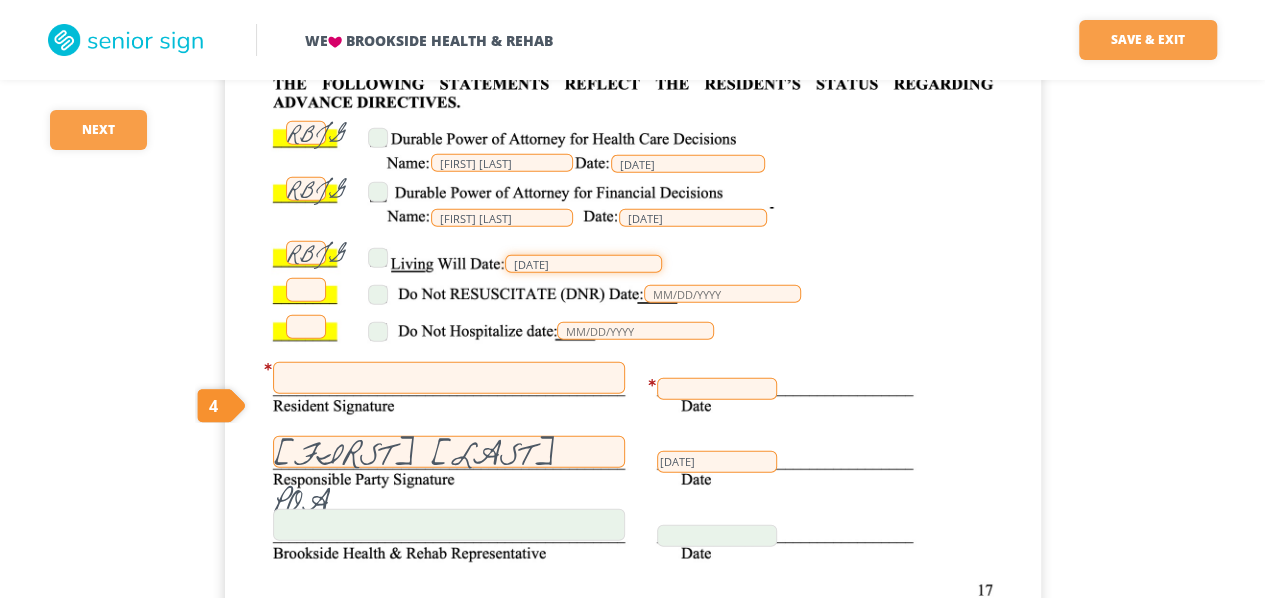 click on "[DATE]" at bounding box center (583, 264) 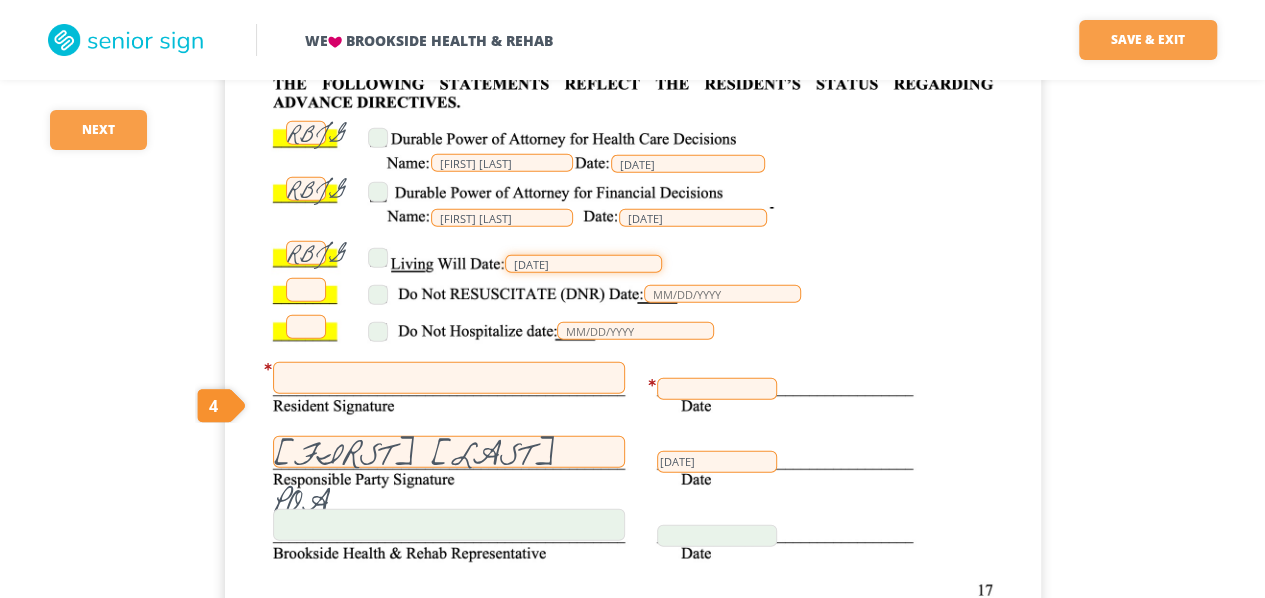type on "[DATE]" 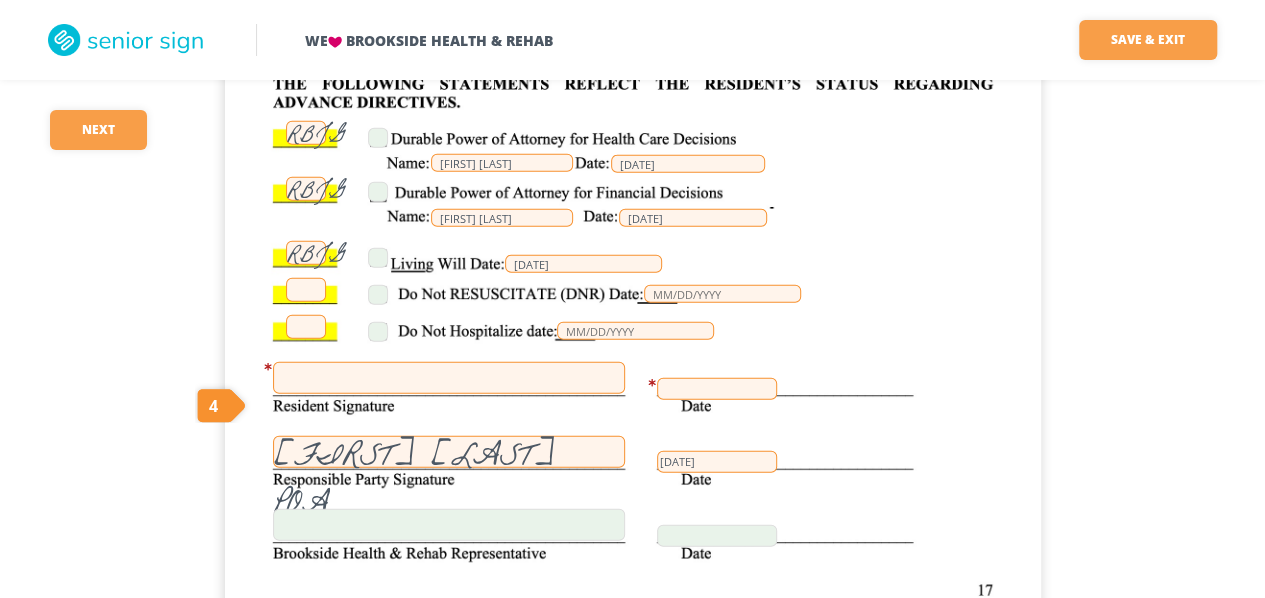 click at bounding box center [306, 290] 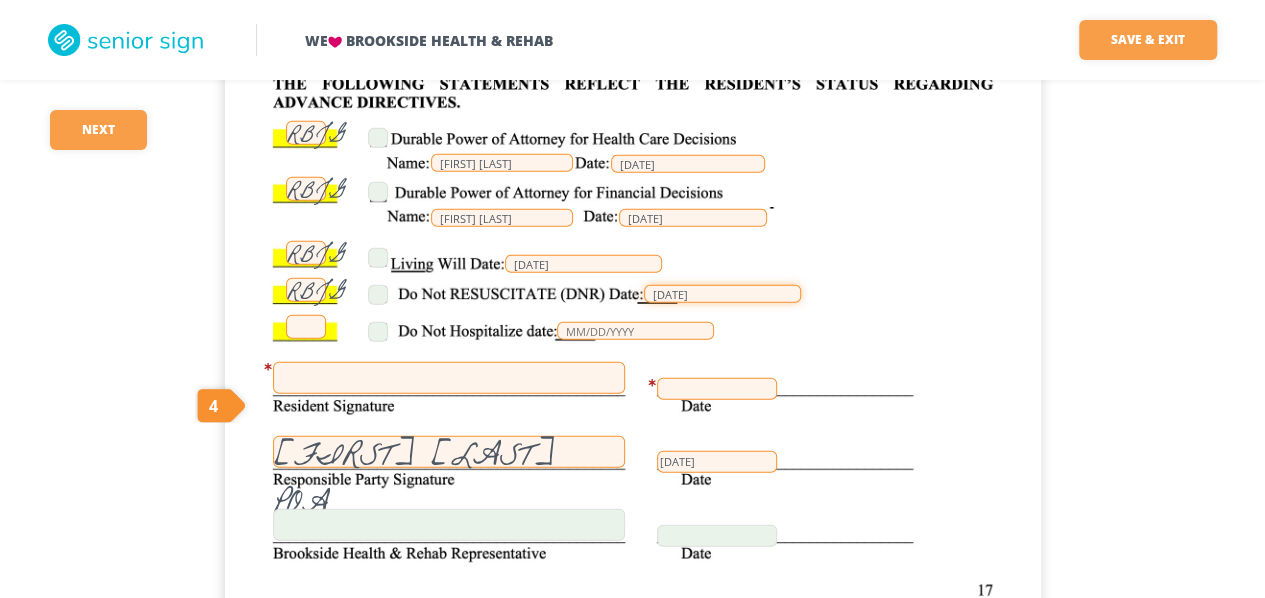 click on "[DATE]" at bounding box center (722, 294) 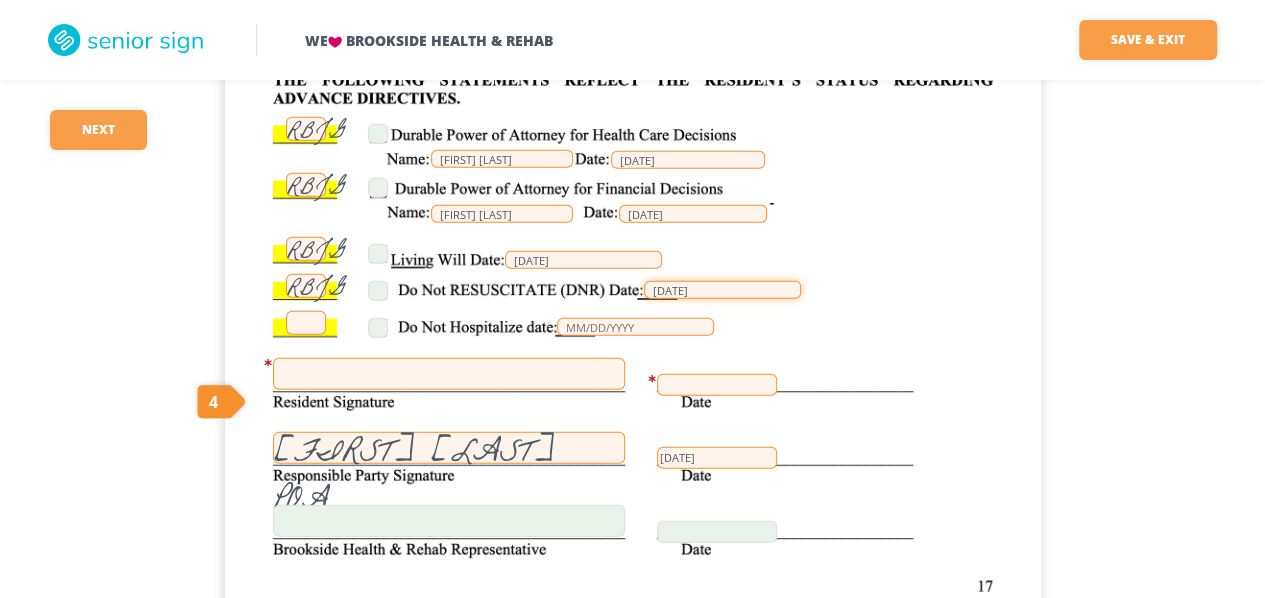 scroll, scrollTop: 17600, scrollLeft: 0, axis: vertical 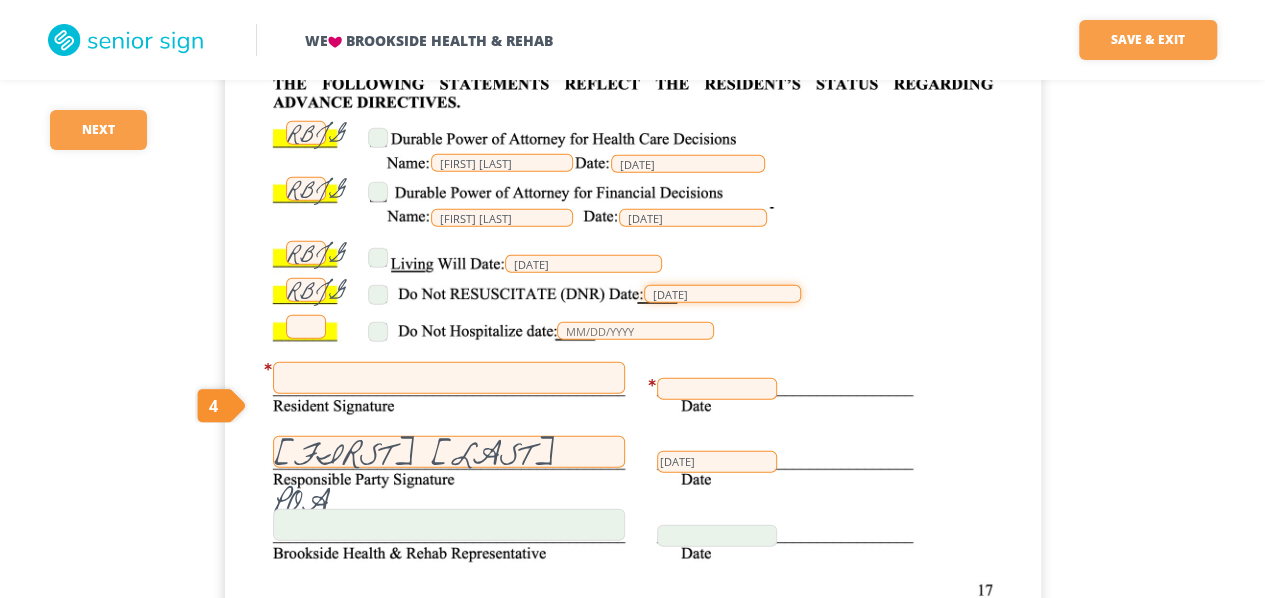 type on "[DATE]" 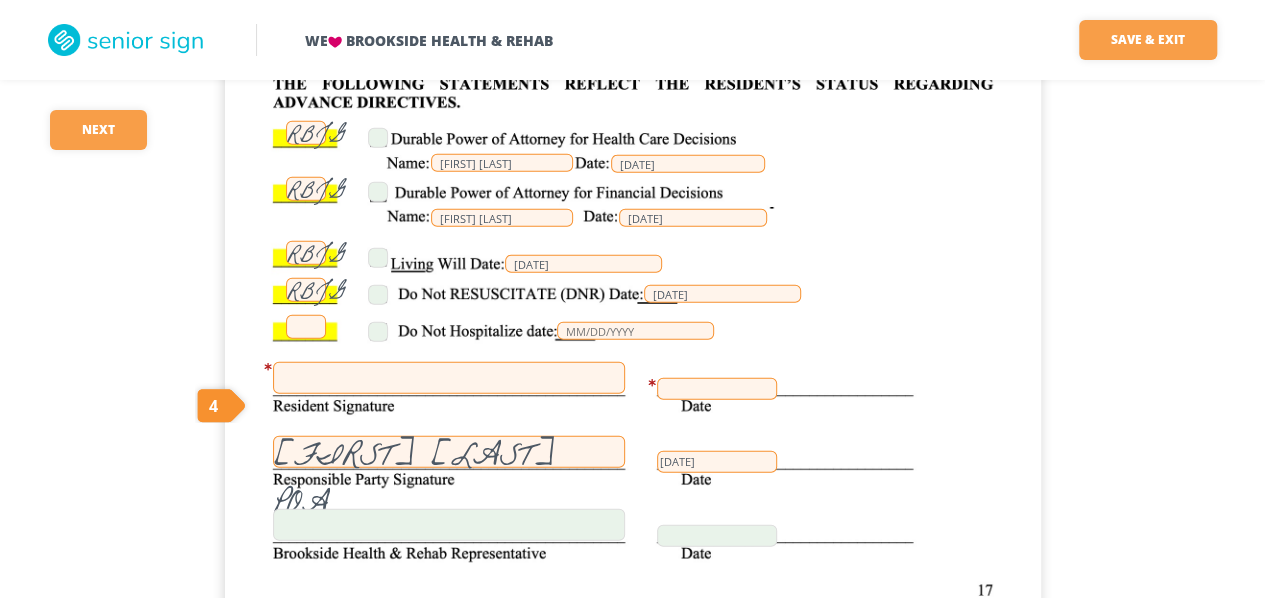 click at bounding box center [449, 378] 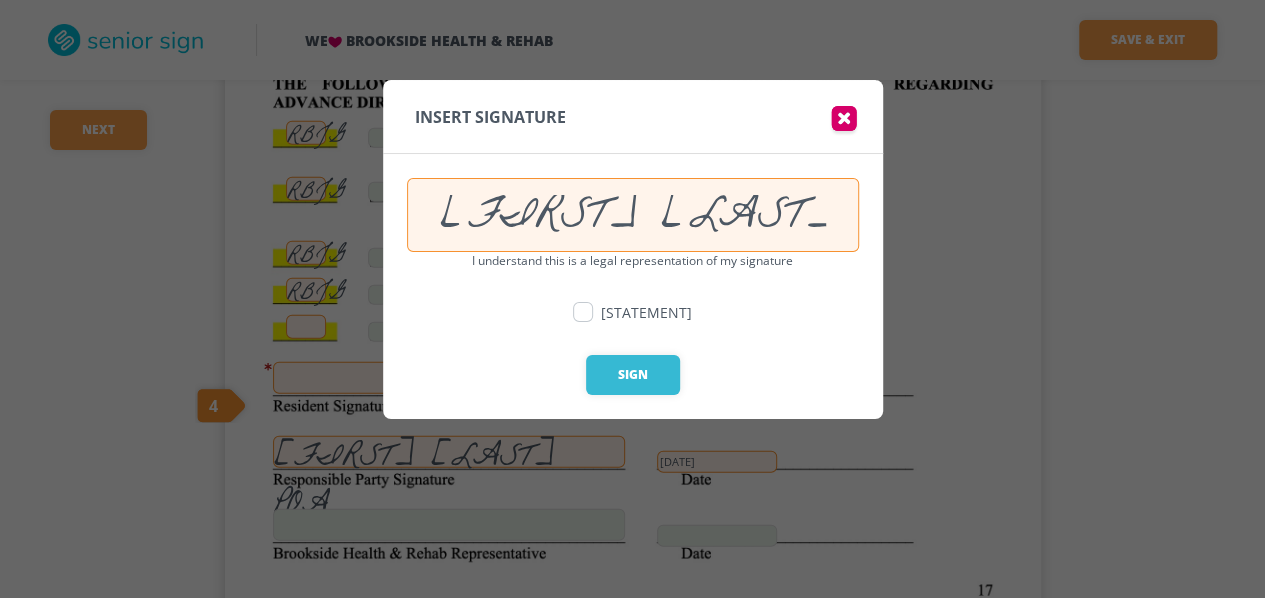 scroll, scrollTop: 0, scrollLeft: 37, axis: horizontal 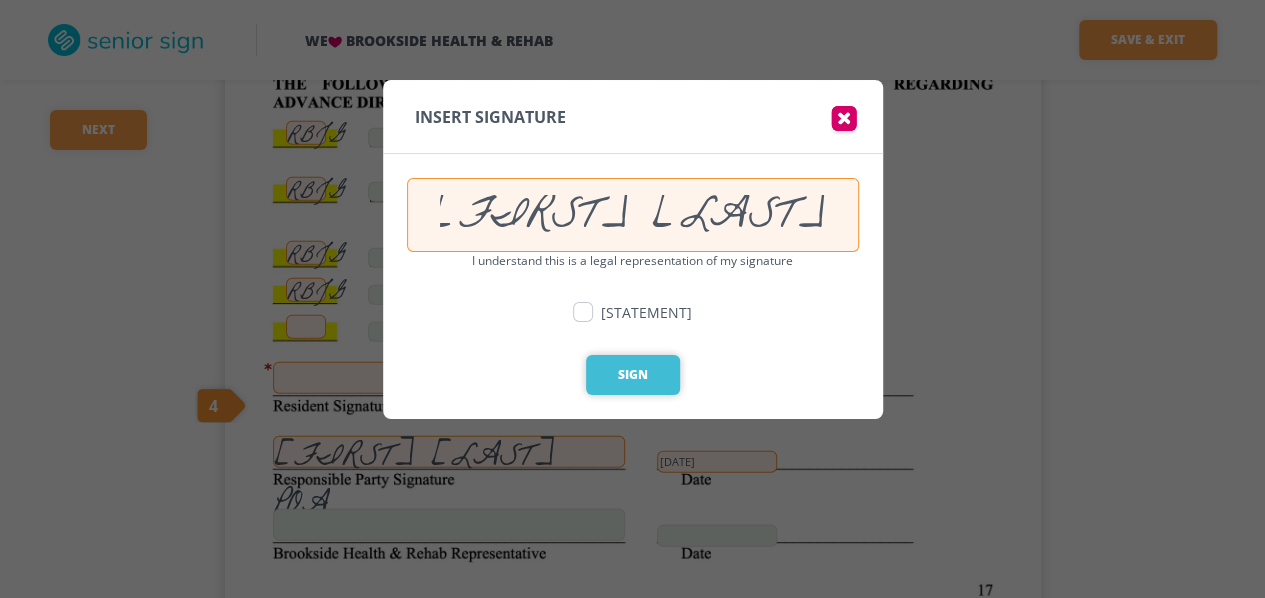 click on "Sign" at bounding box center [633, 375] 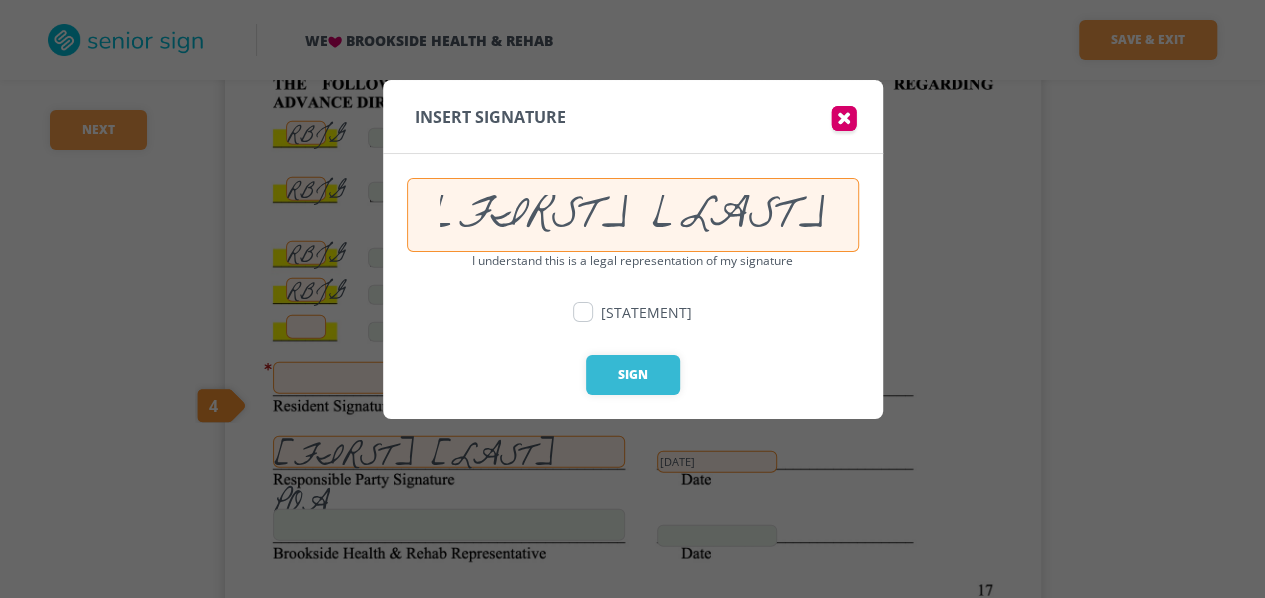 scroll, scrollTop: 0, scrollLeft: 0, axis: both 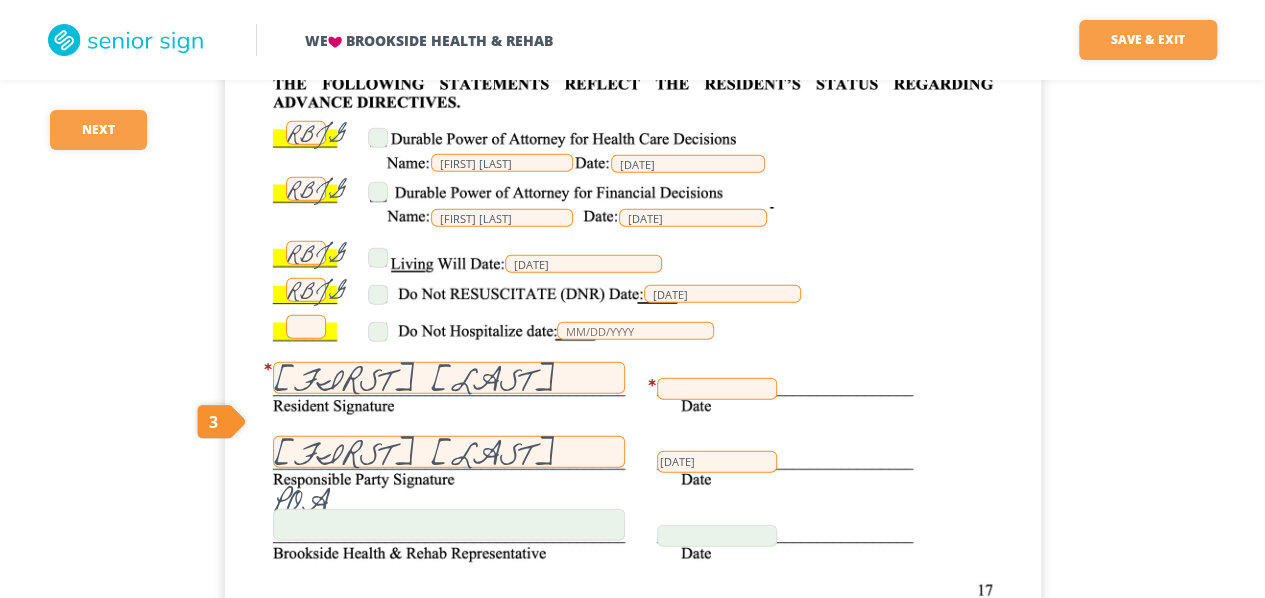 click at bounding box center (717, 389) 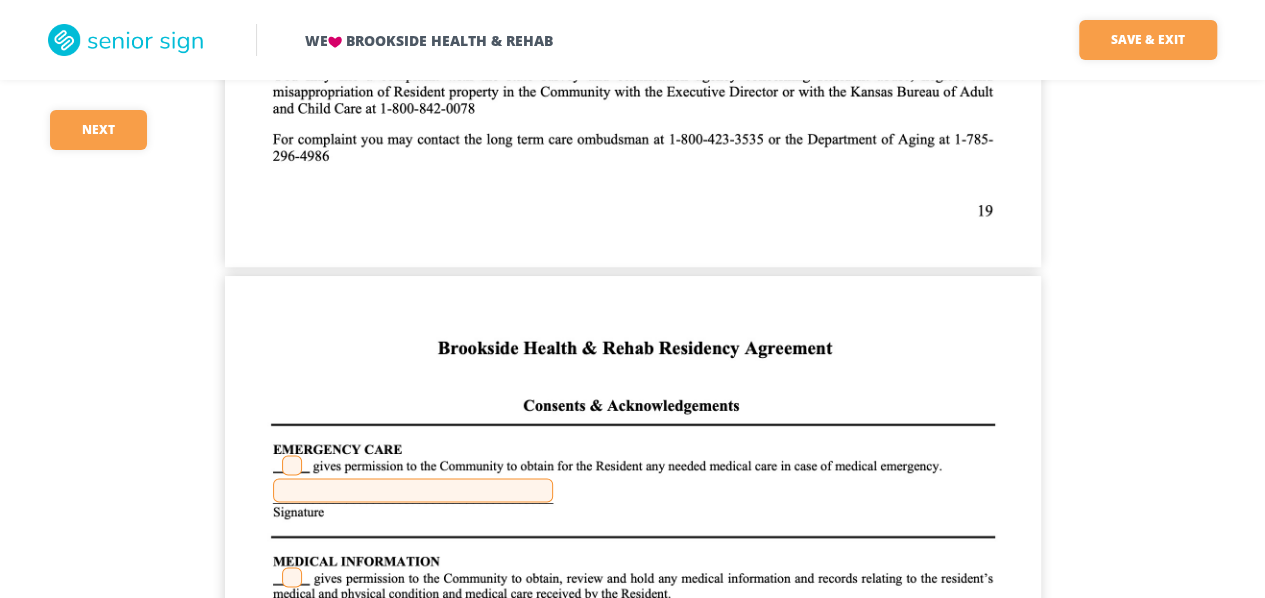 scroll, scrollTop: 20300, scrollLeft: 0, axis: vertical 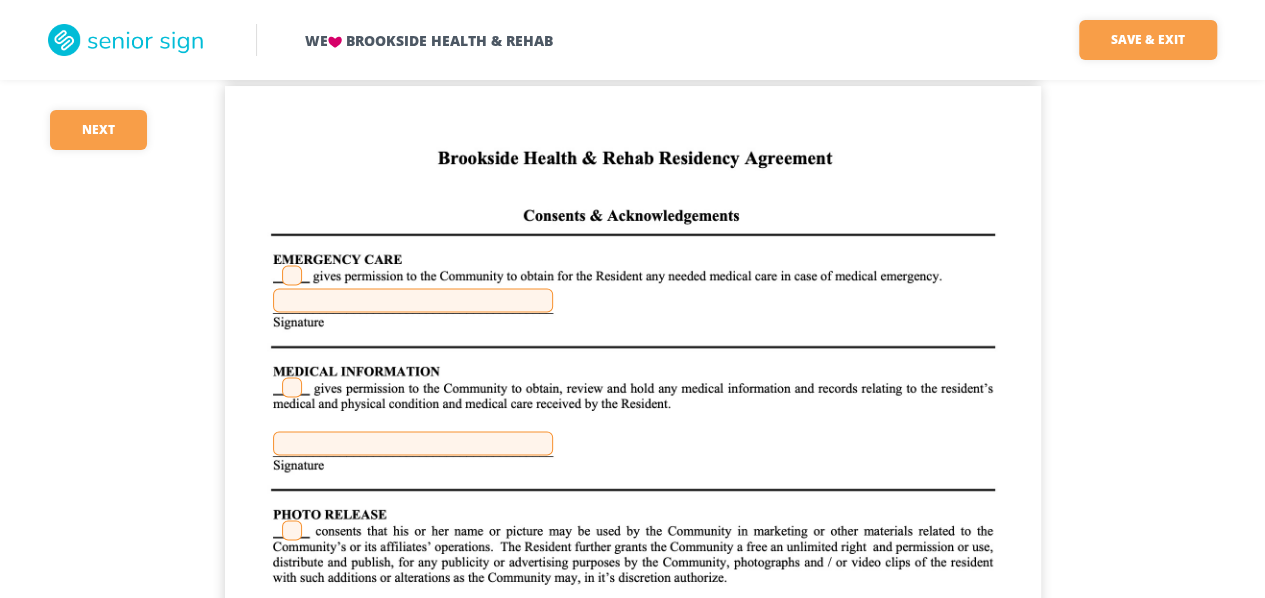click at bounding box center (292, 275) 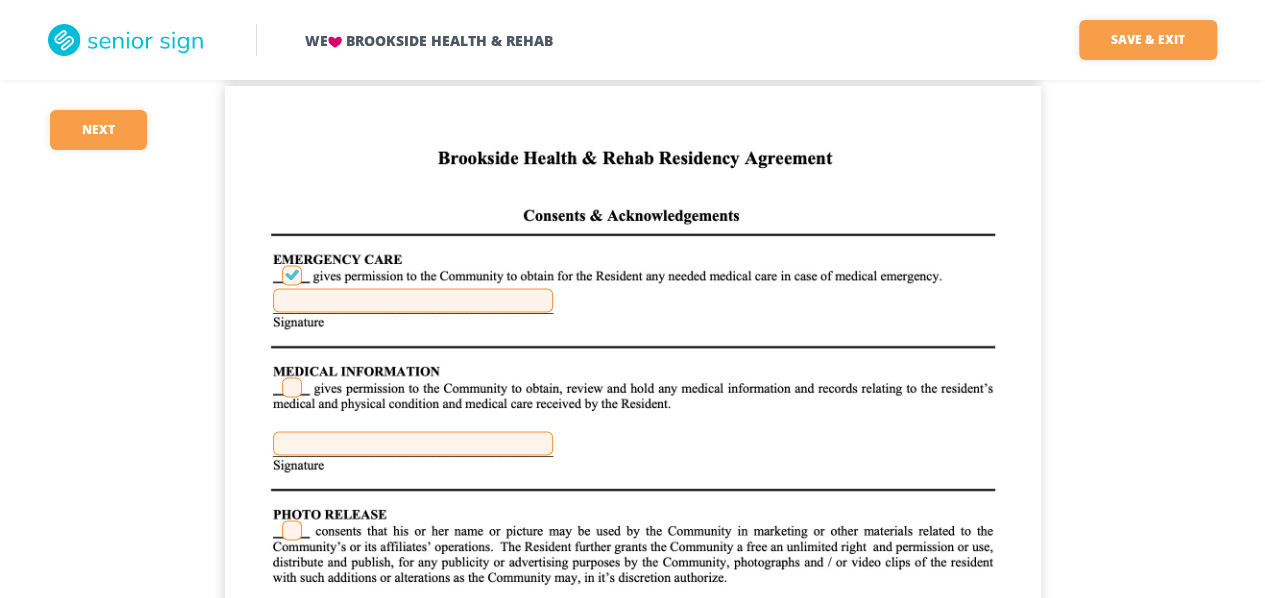 click at bounding box center [413, 300] 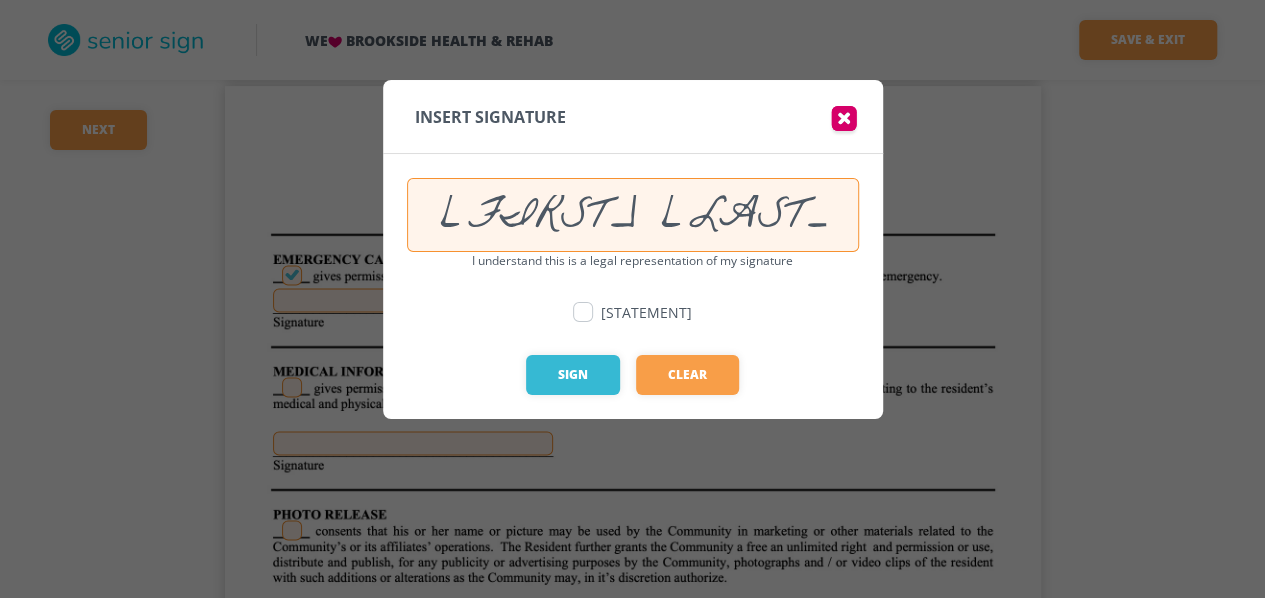 scroll, scrollTop: 0, scrollLeft: 92, axis: horizontal 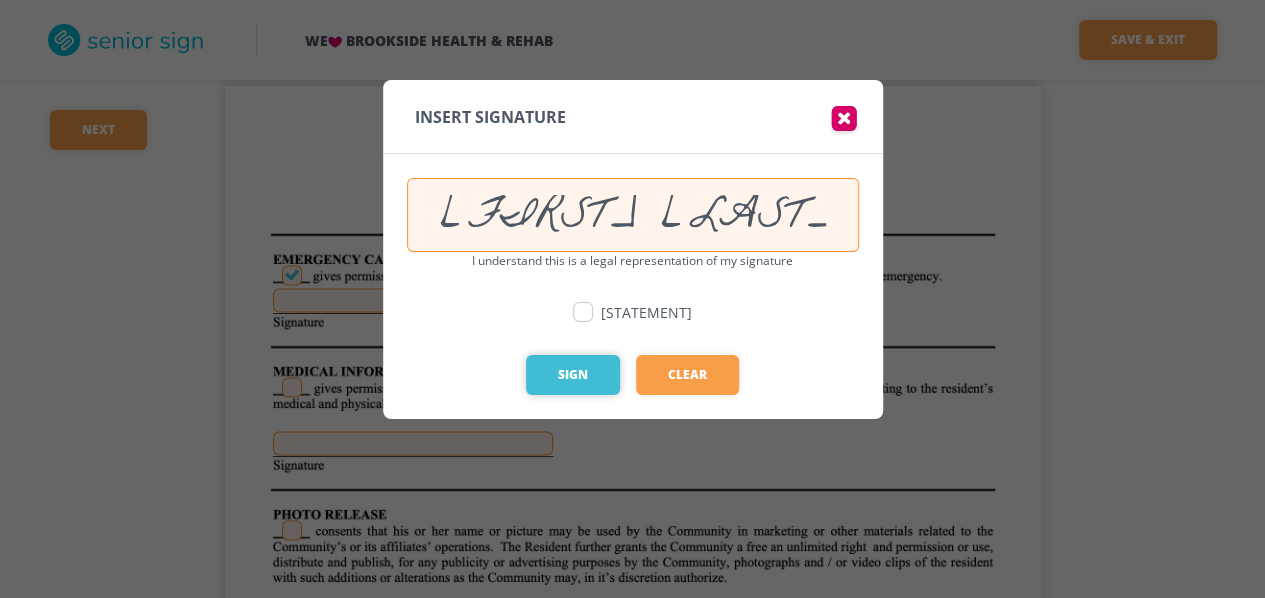 click on "Sign" at bounding box center (573, 375) 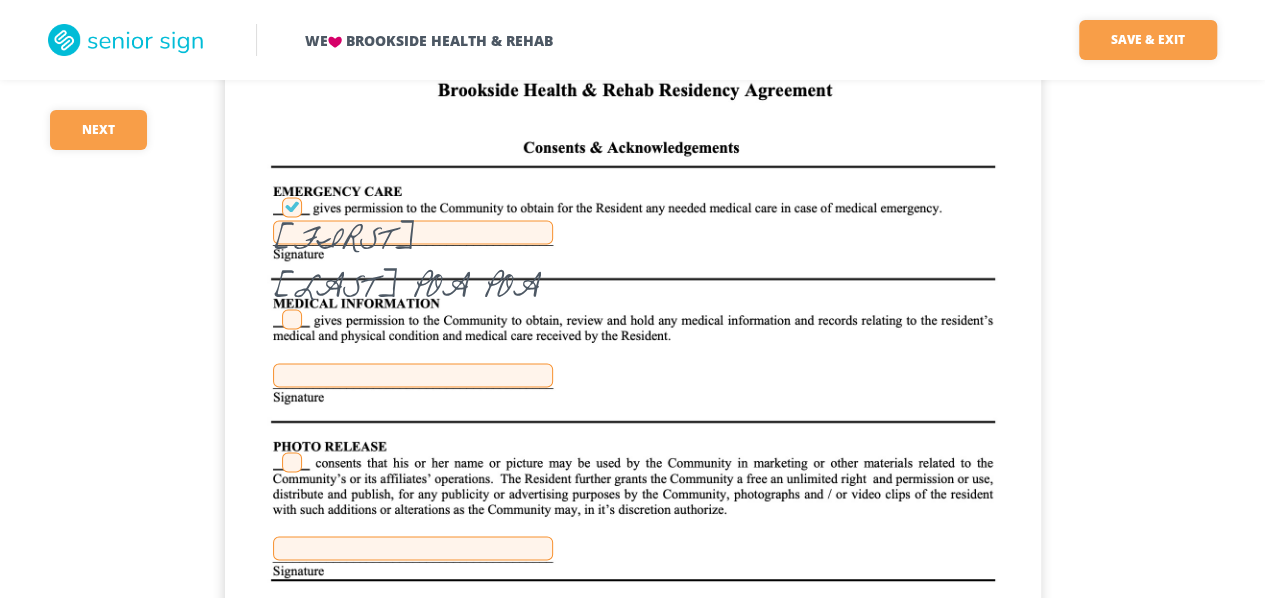 scroll, scrollTop: 20400, scrollLeft: 0, axis: vertical 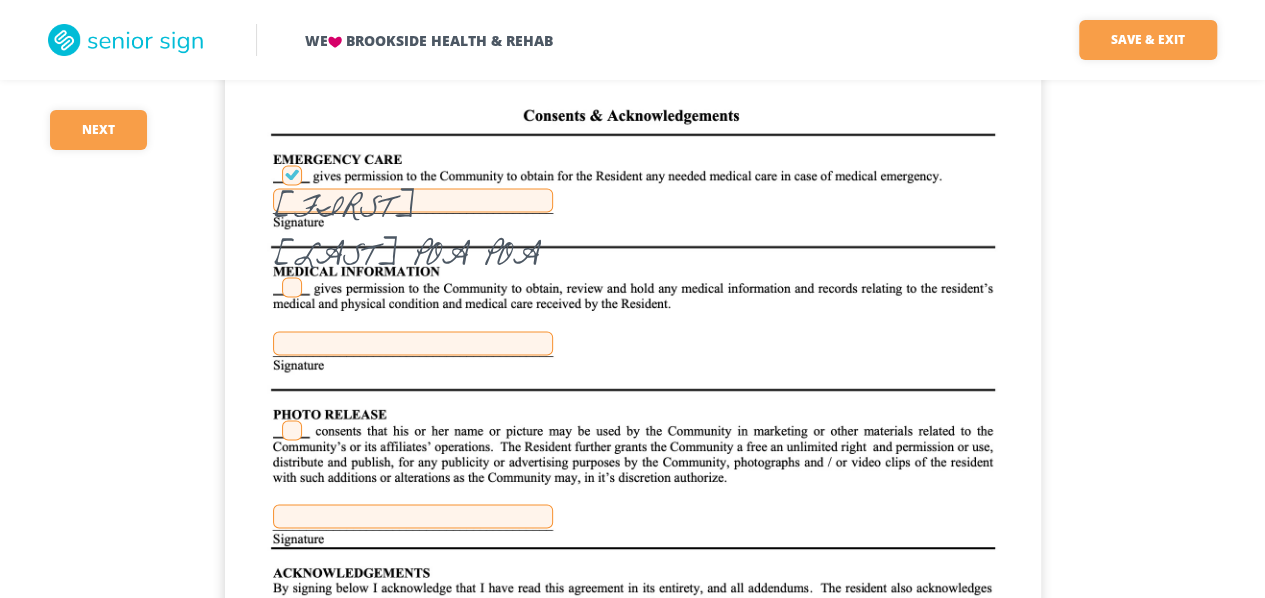 click at bounding box center [292, 287] 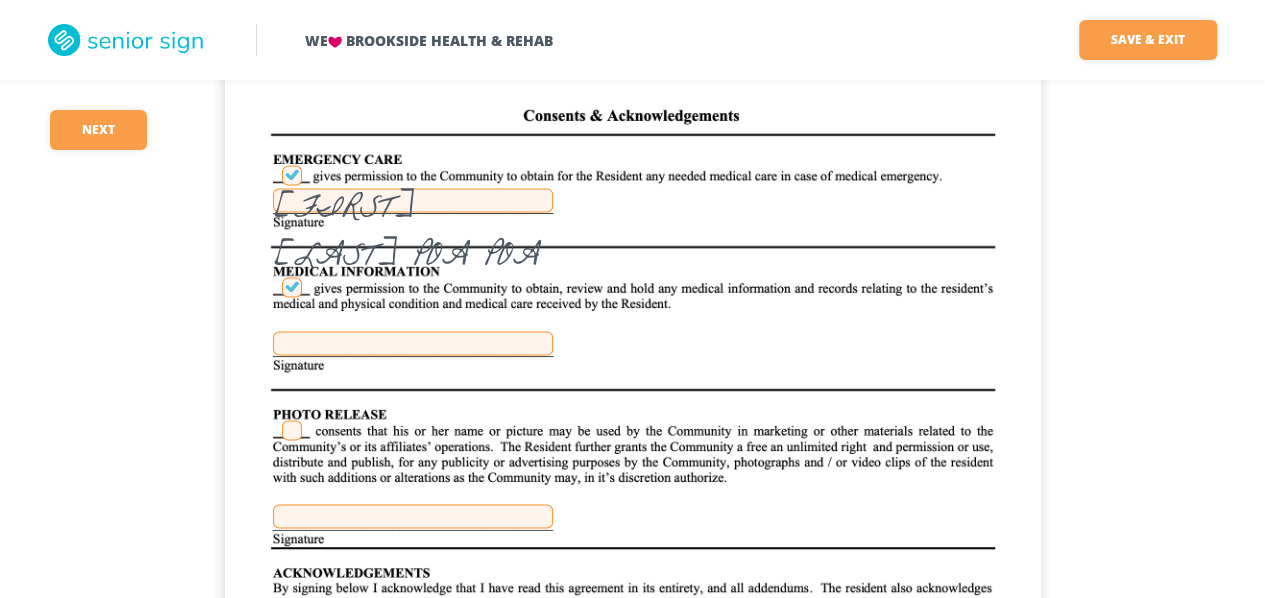 click at bounding box center (413, 343) 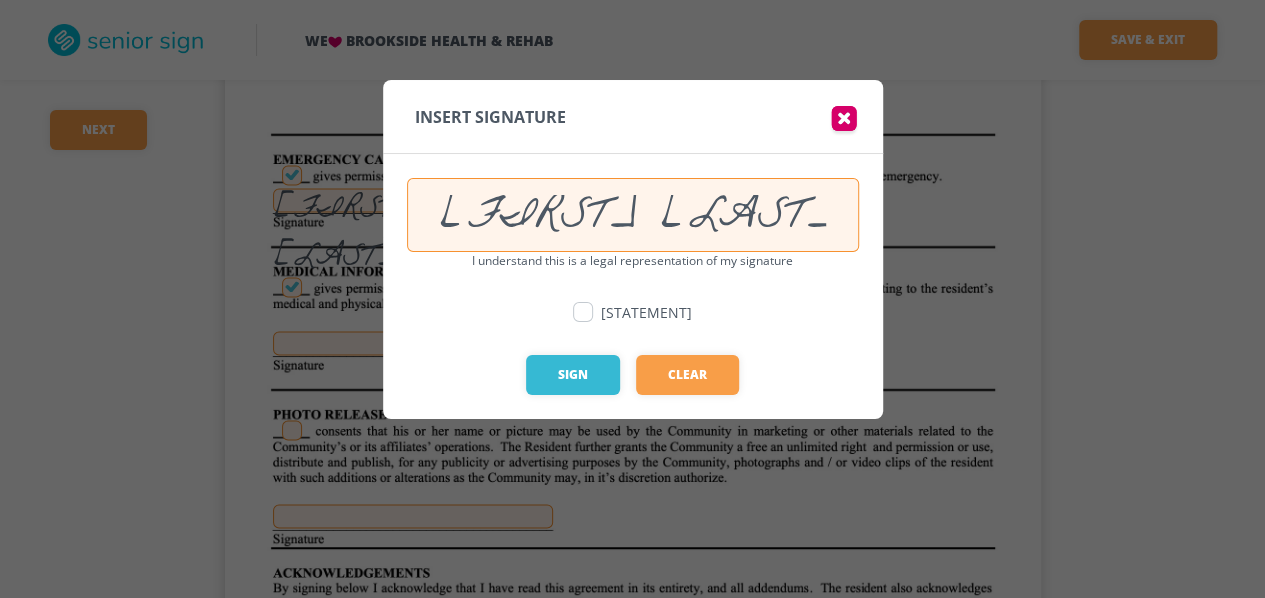 scroll, scrollTop: 0, scrollLeft: 92, axis: horizontal 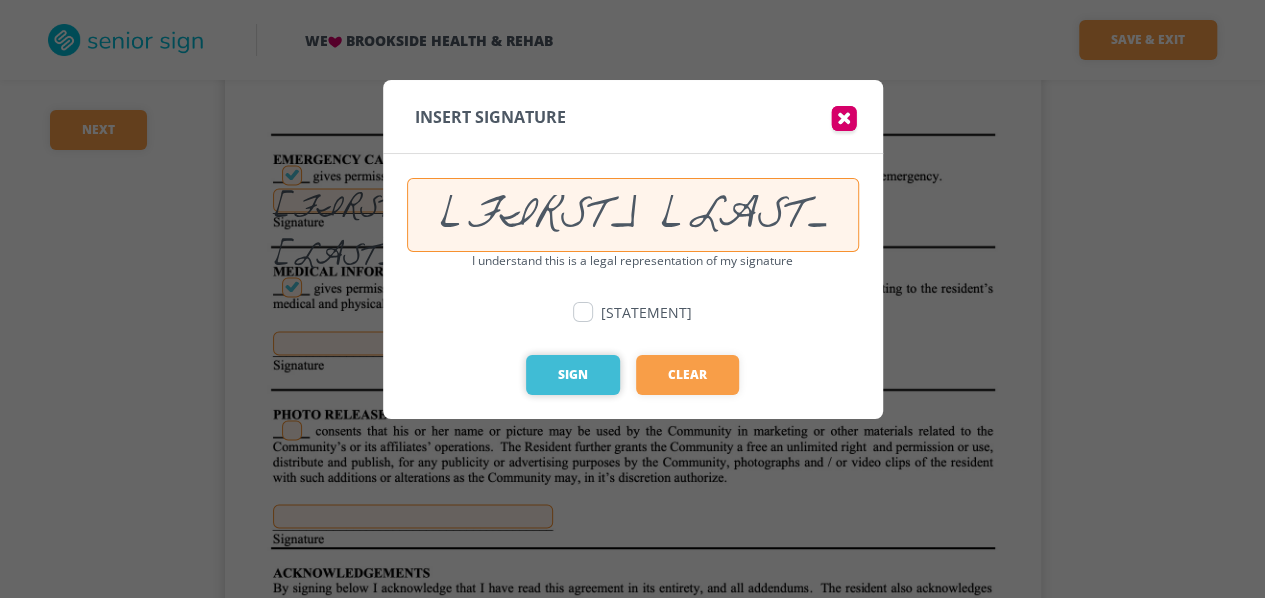 click on "Sign" at bounding box center (573, 375) 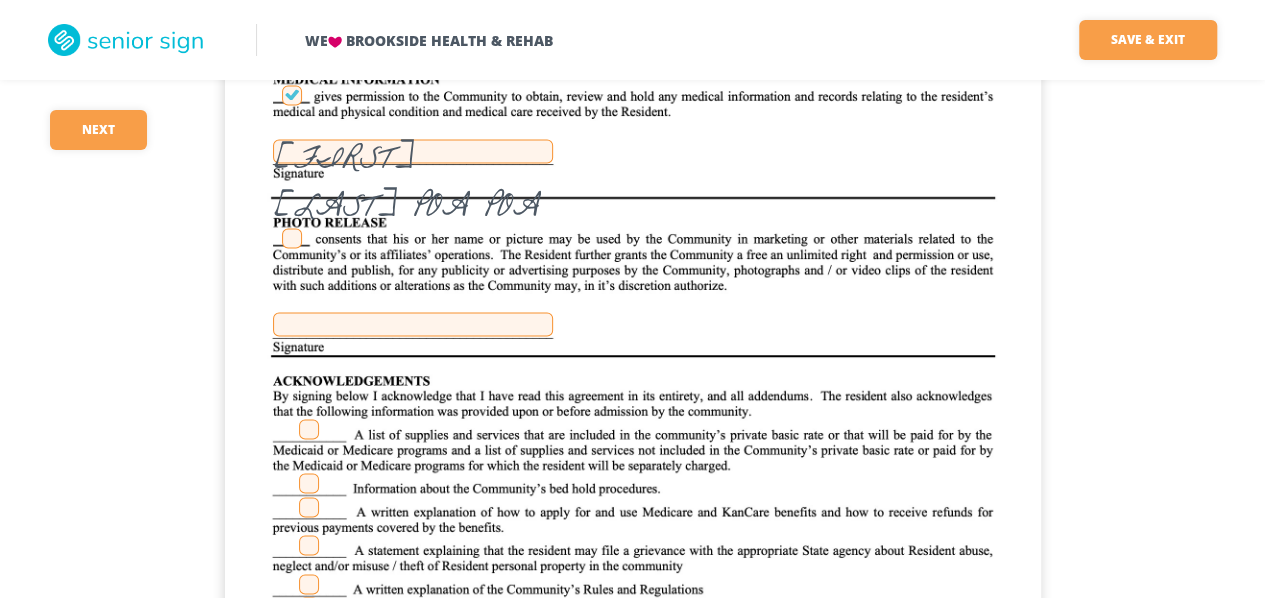 scroll, scrollTop: 20600, scrollLeft: 0, axis: vertical 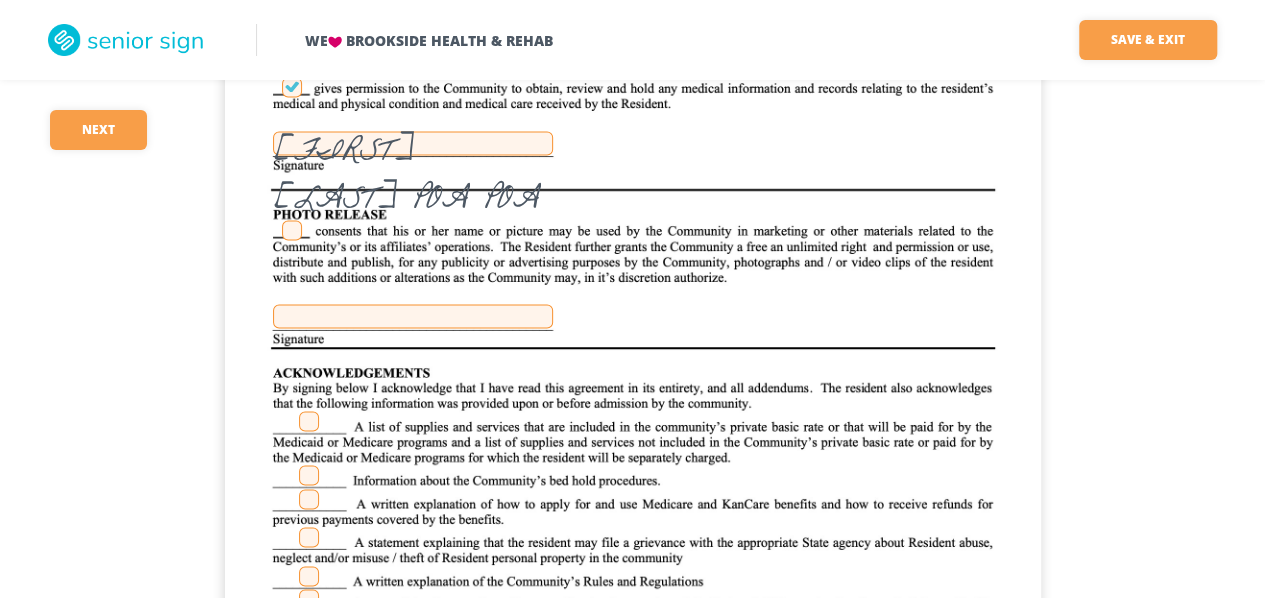 click at bounding box center [292, 230] 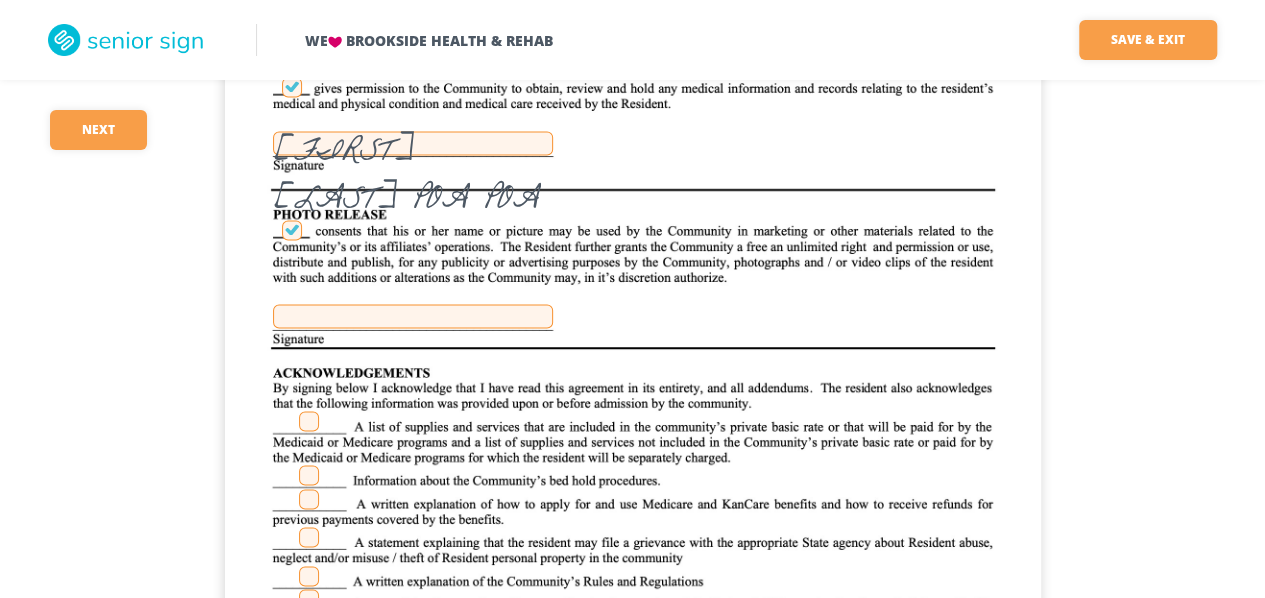 click at bounding box center [413, 316] 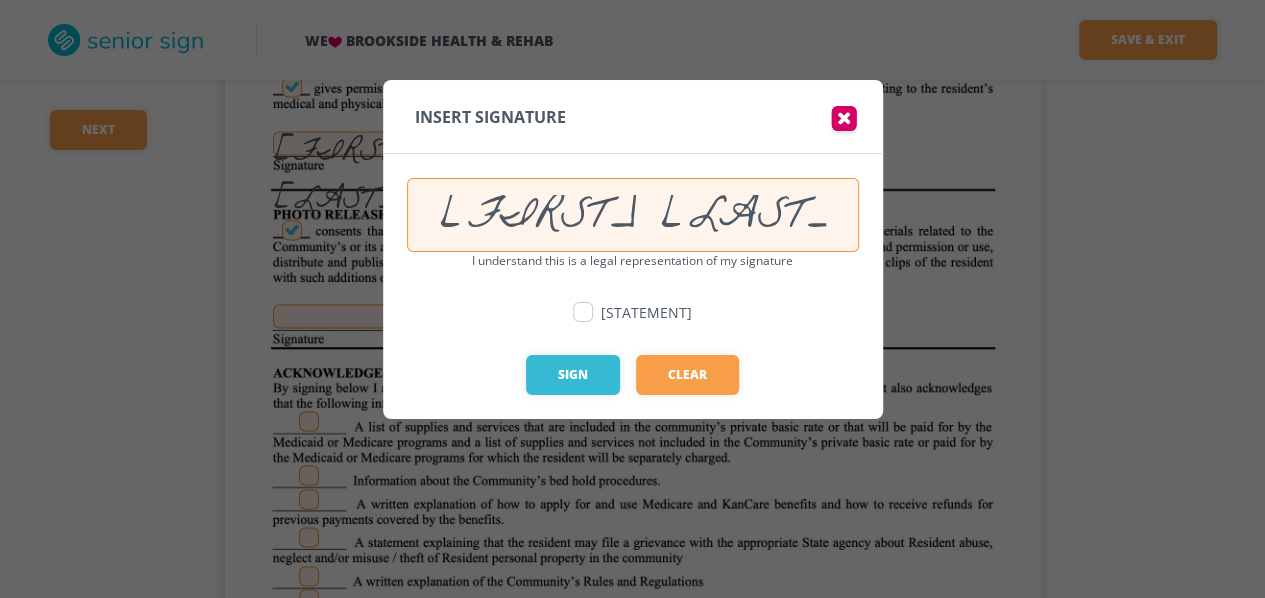 scroll, scrollTop: 0, scrollLeft: 92, axis: horizontal 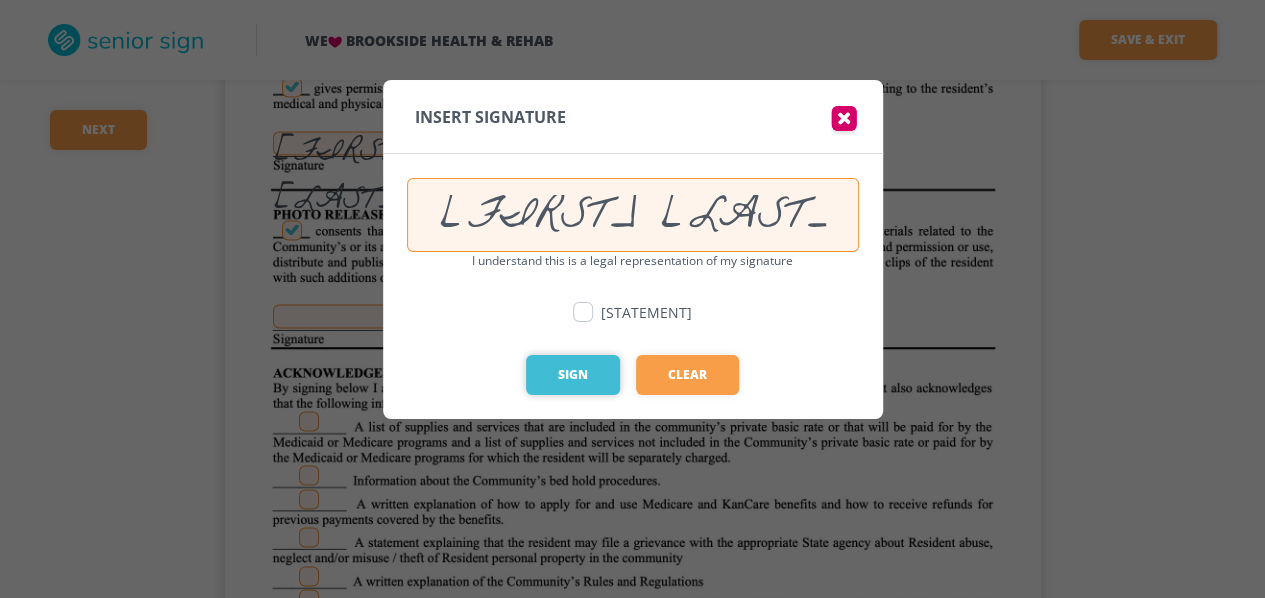 click on "Sign" at bounding box center (573, 375) 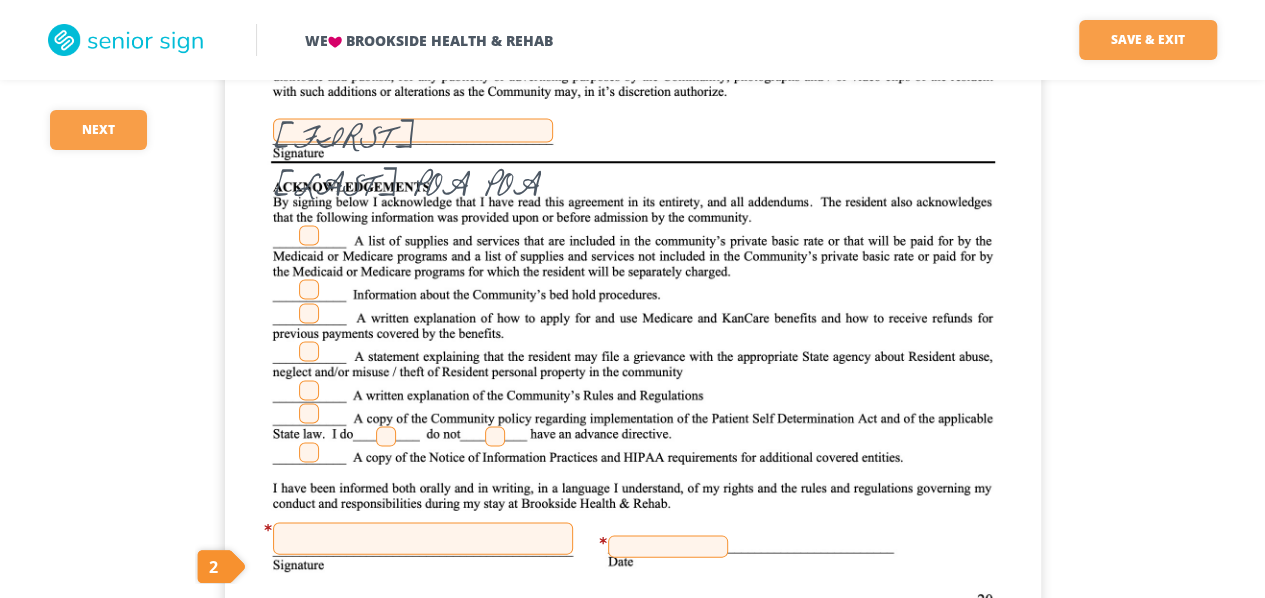 scroll, scrollTop: 20800, scrollLeft: 0, axis: vertical 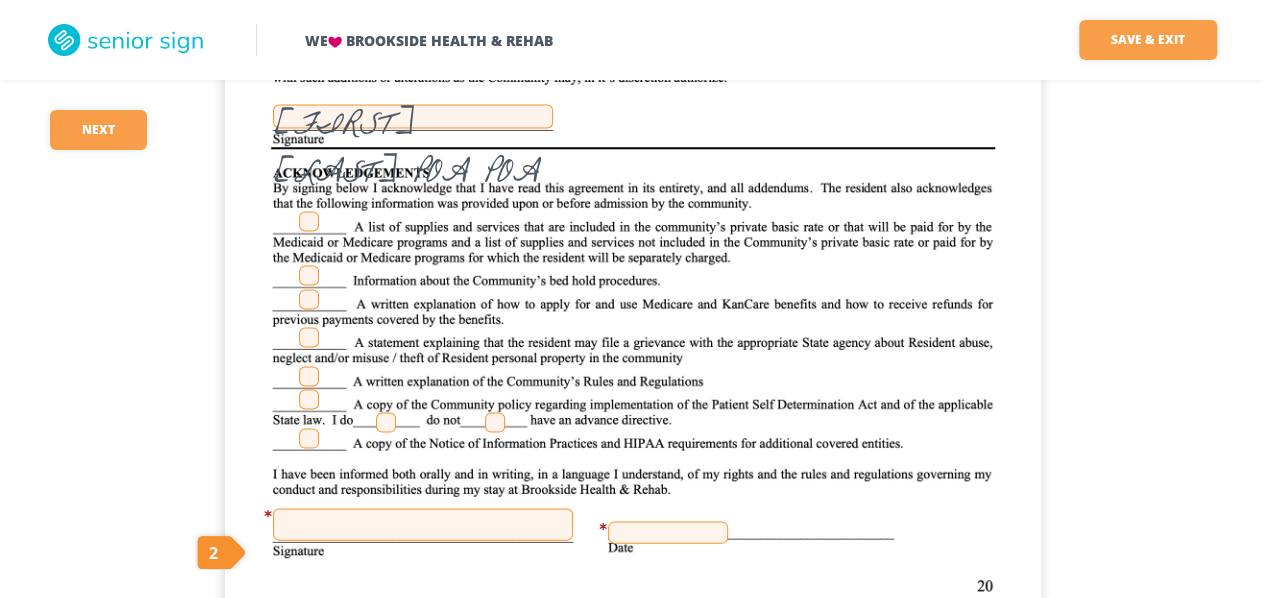 click at bounding box center (309, 221) 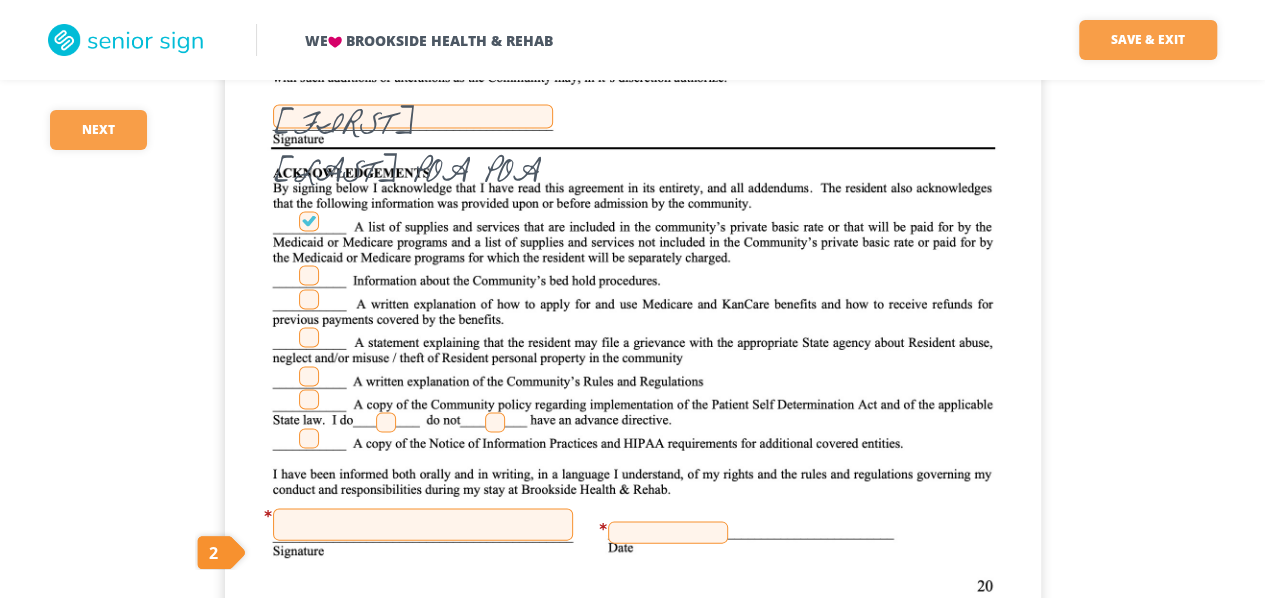 click at bounding box center (309, 275) 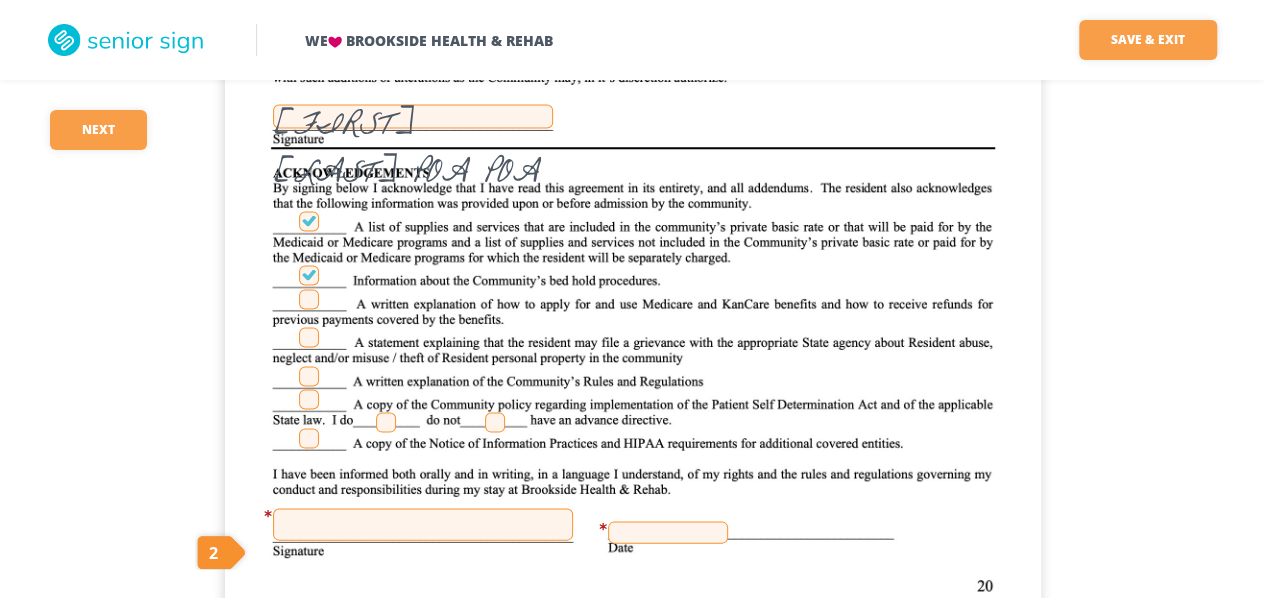 click at bounding box center [309, 299] 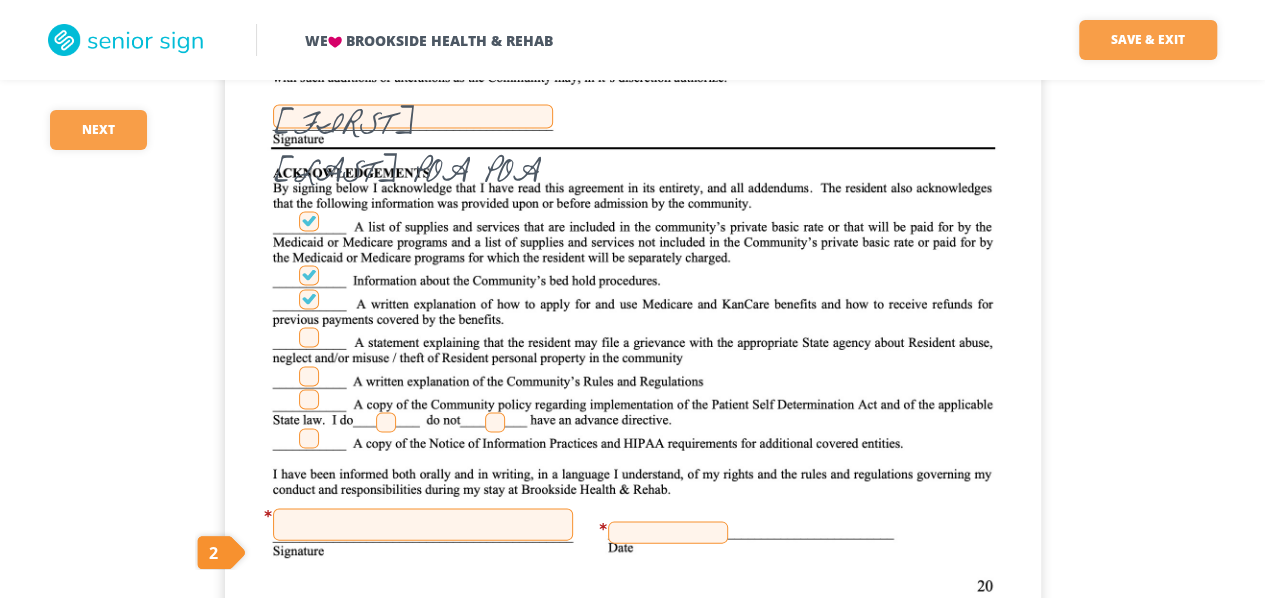 click at bounding box center (309, 337) 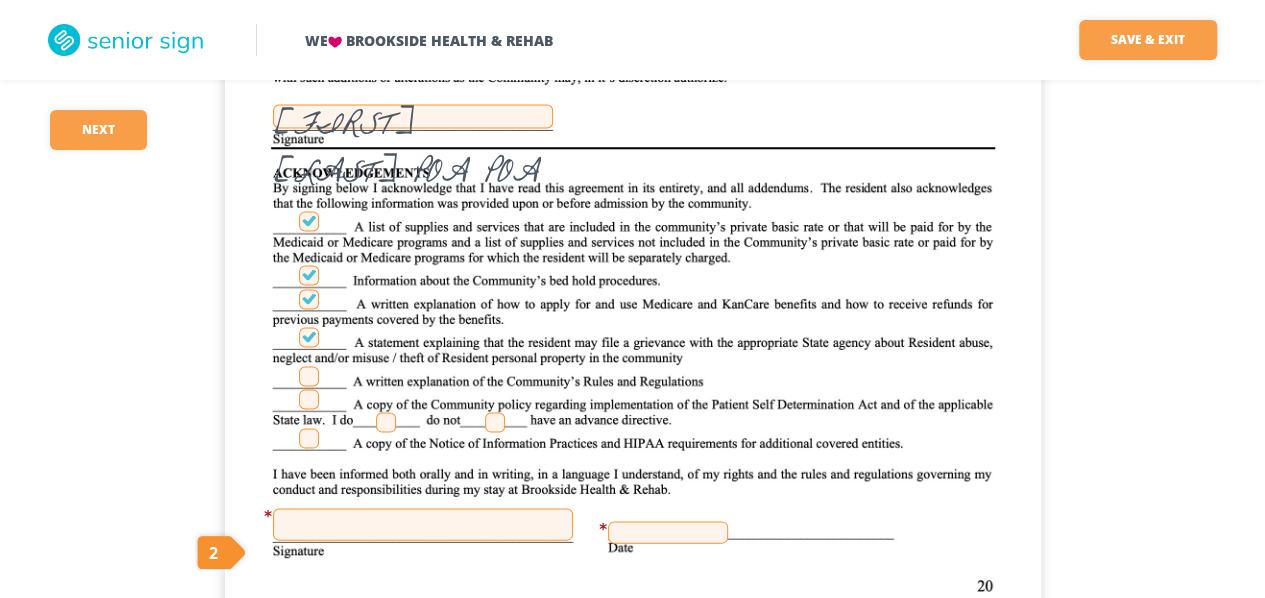 drag, startPoint x: 310, startPoint y: 371, endPoint x: 310, endPoint y: 383, distance: 12 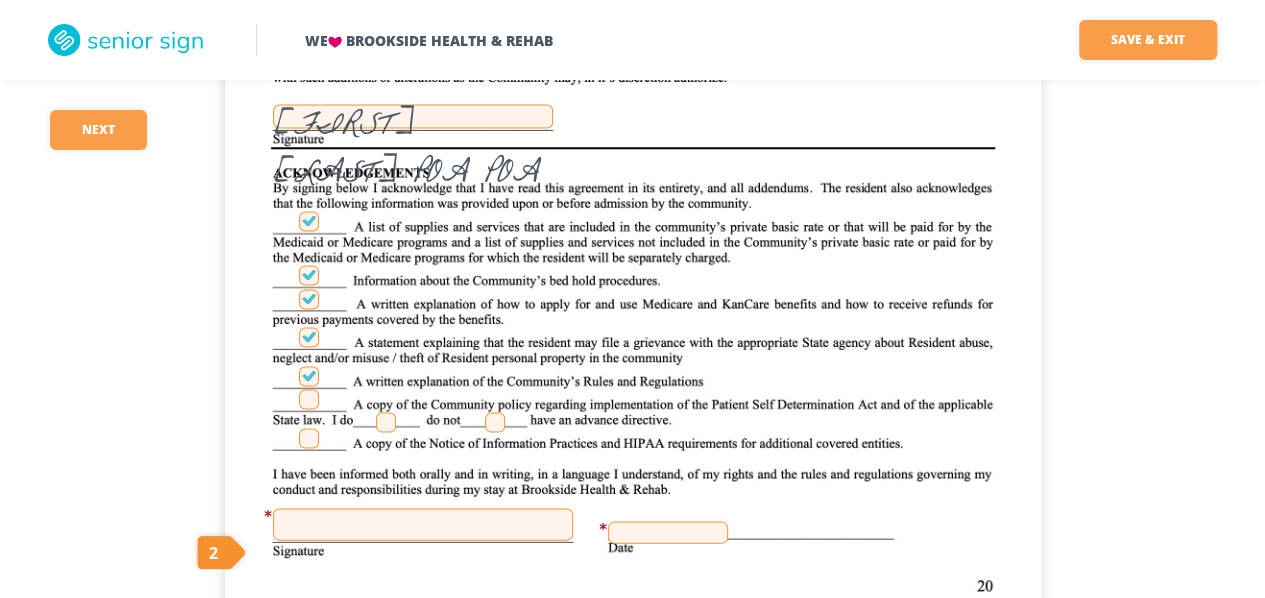 click at bounding box center (309, 399) 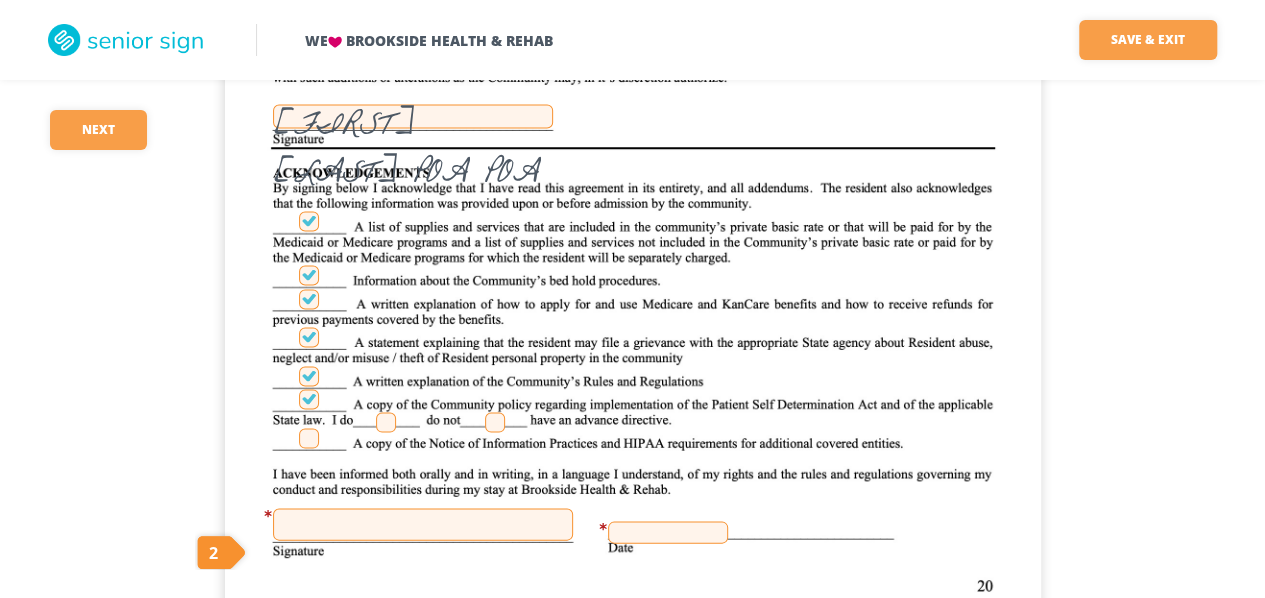 click at bounding box center [386, 422] 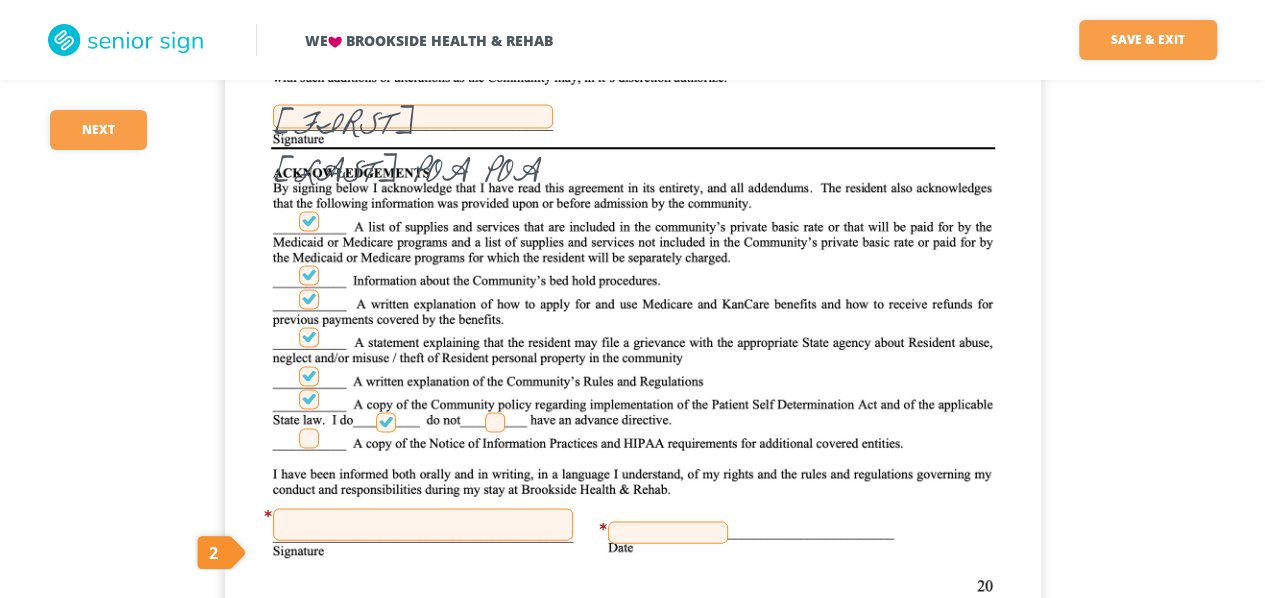 click at bounding box center [495, 422] 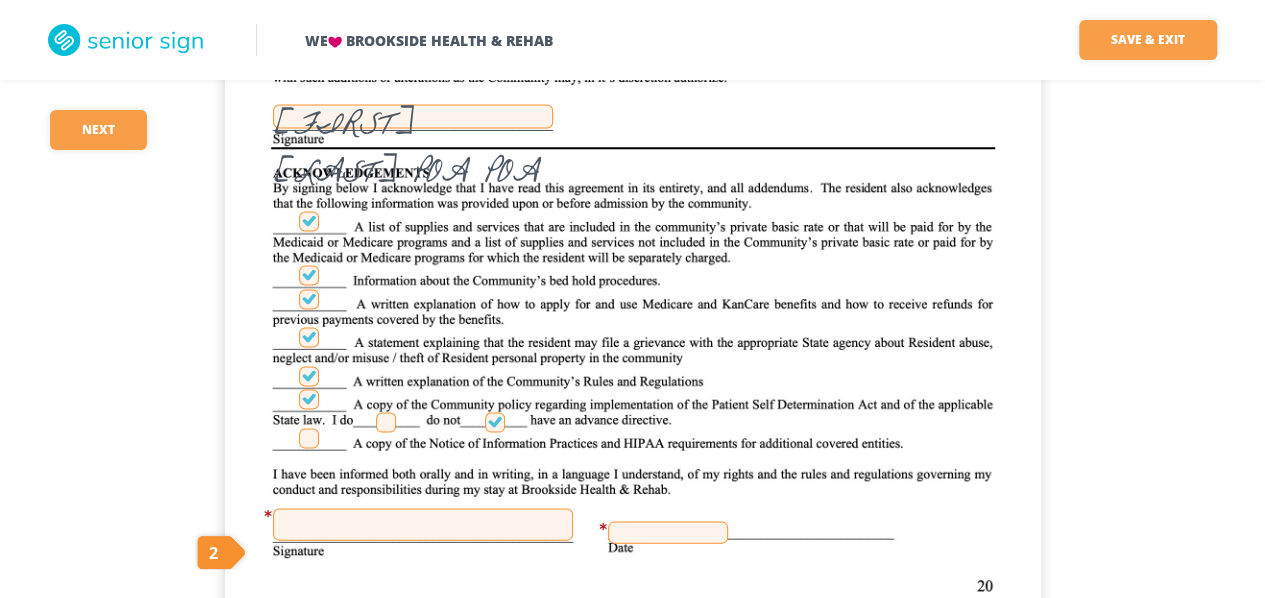 click at bounding box center [386, 422] 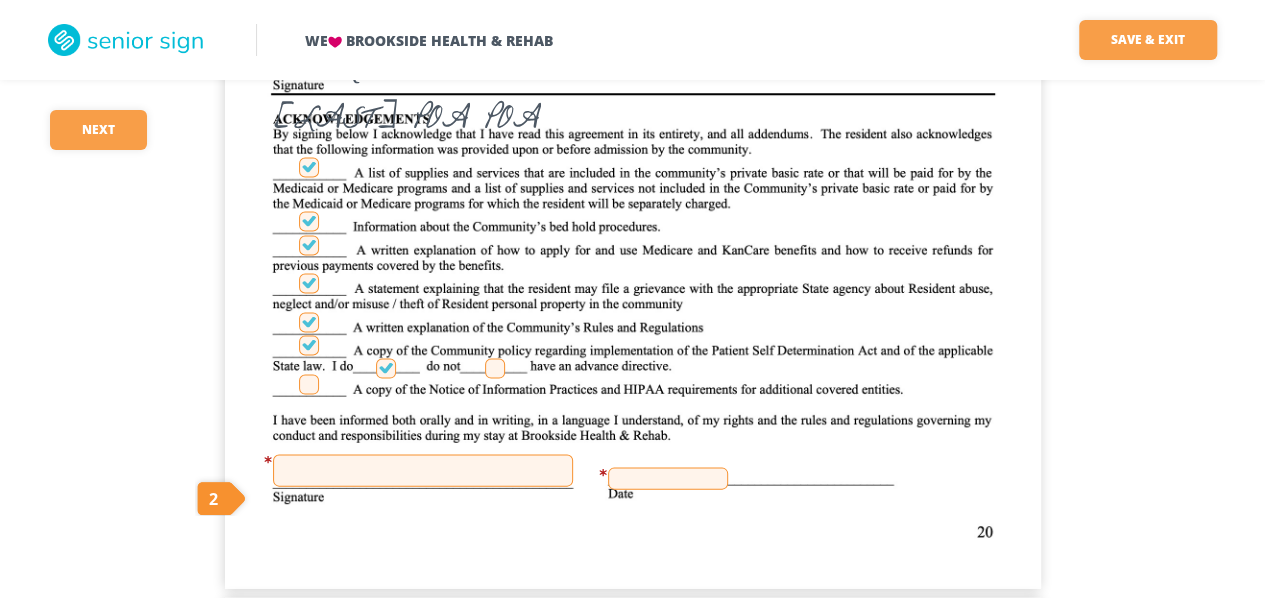 scroll, scrollTop: 20900, scrollLeft: 0, axis: vertical 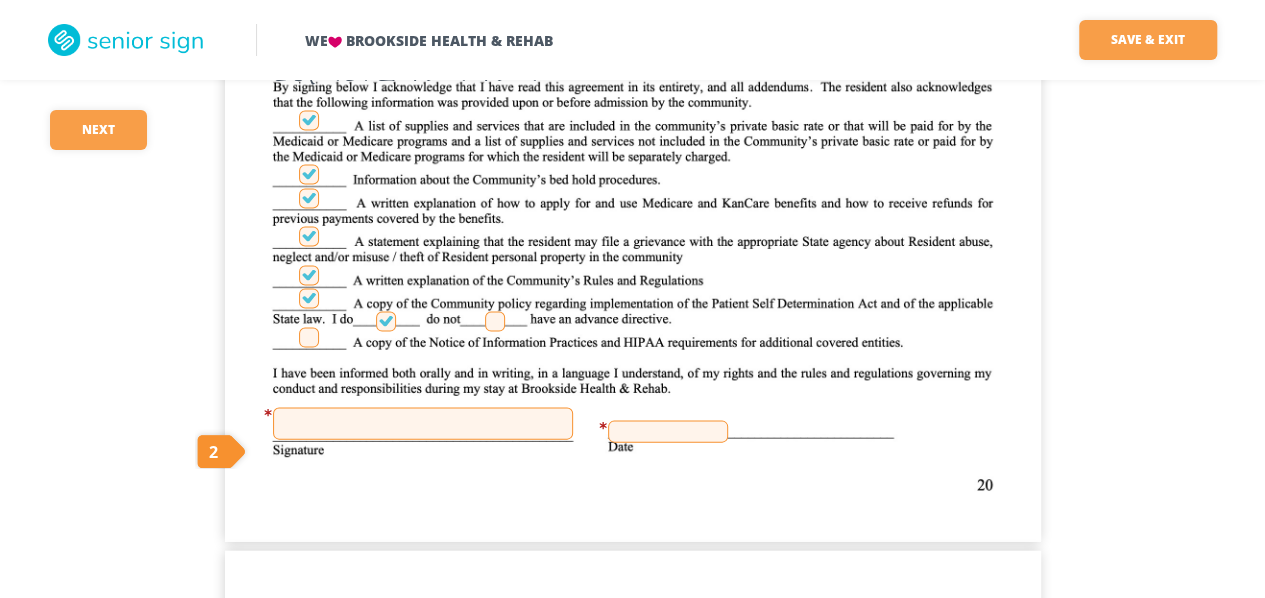 drag, startPoint x: 304, startPoint y: 331, endPoint x: 345, endPoint y: 347, distance: 44.011364 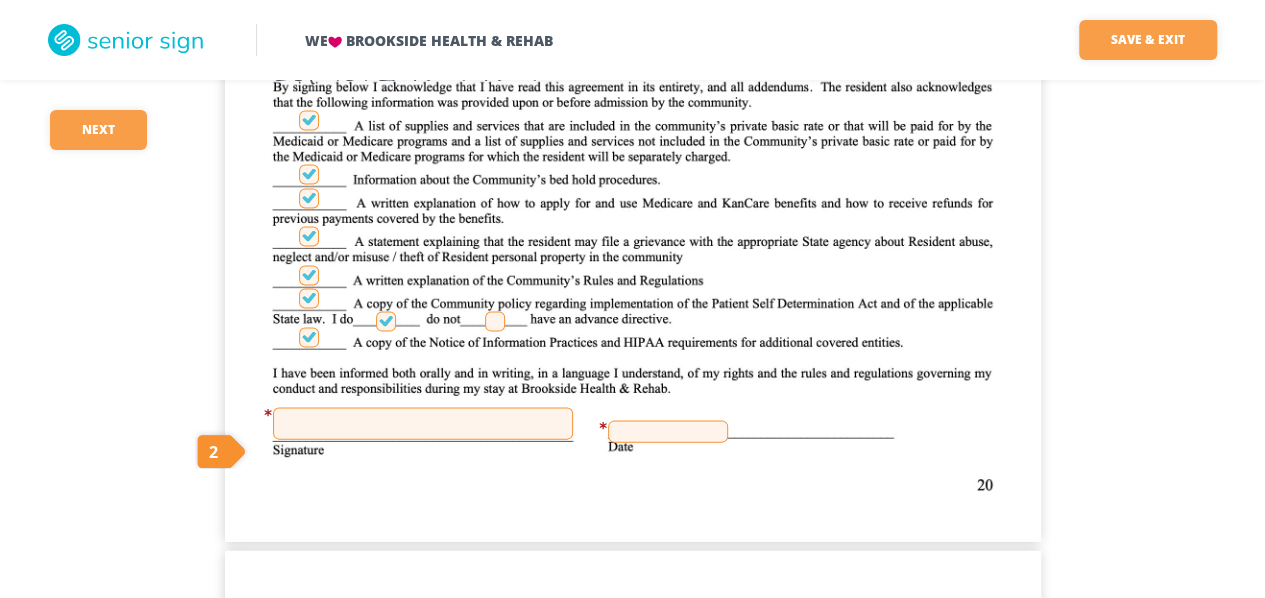 click at bounding box center (423, 424) 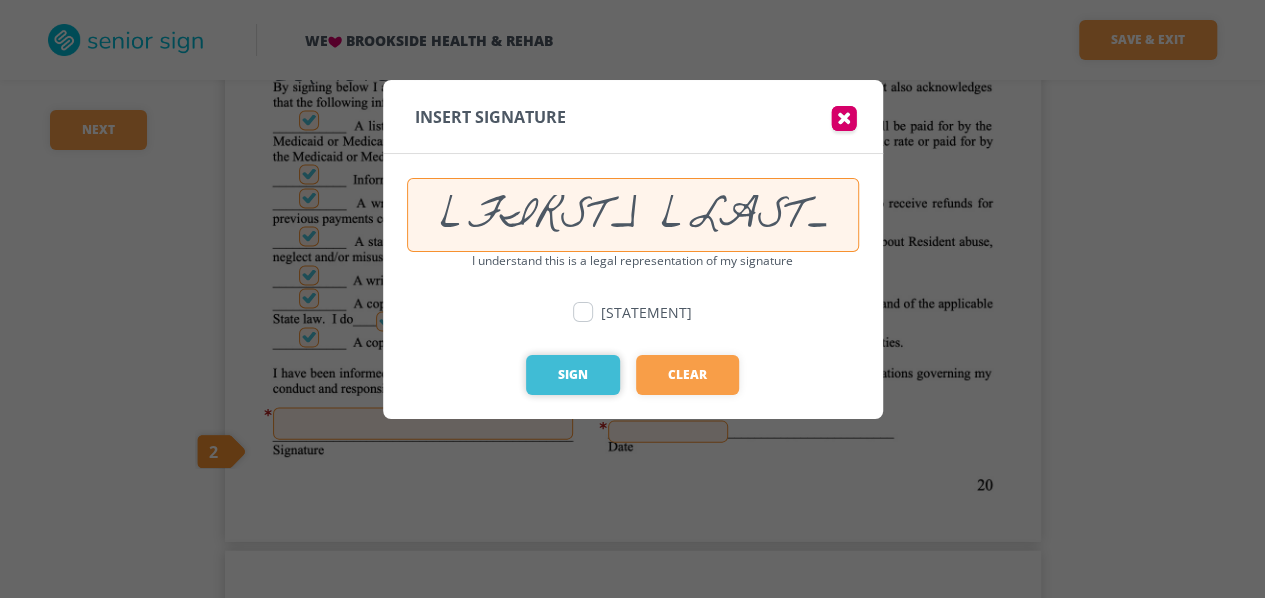 click on "Sign" at bounding box center (573, 375) 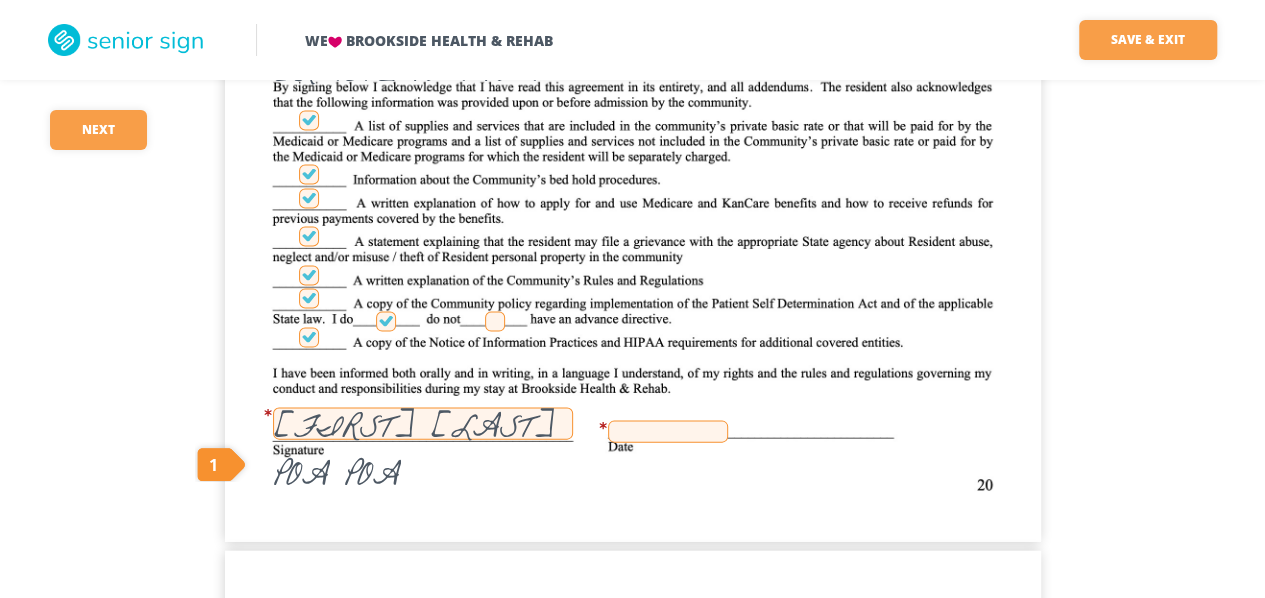 click at bounding box center (668, 432) 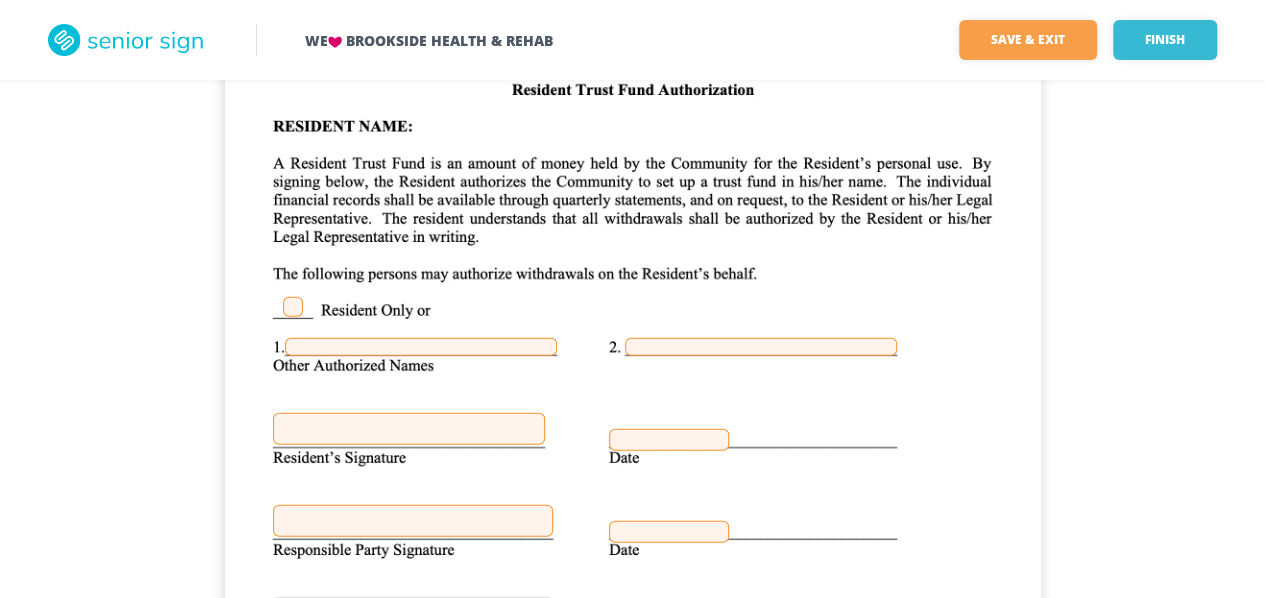 scroll, scrollTop: 21500, scrollLeft: 0, axis: vertical 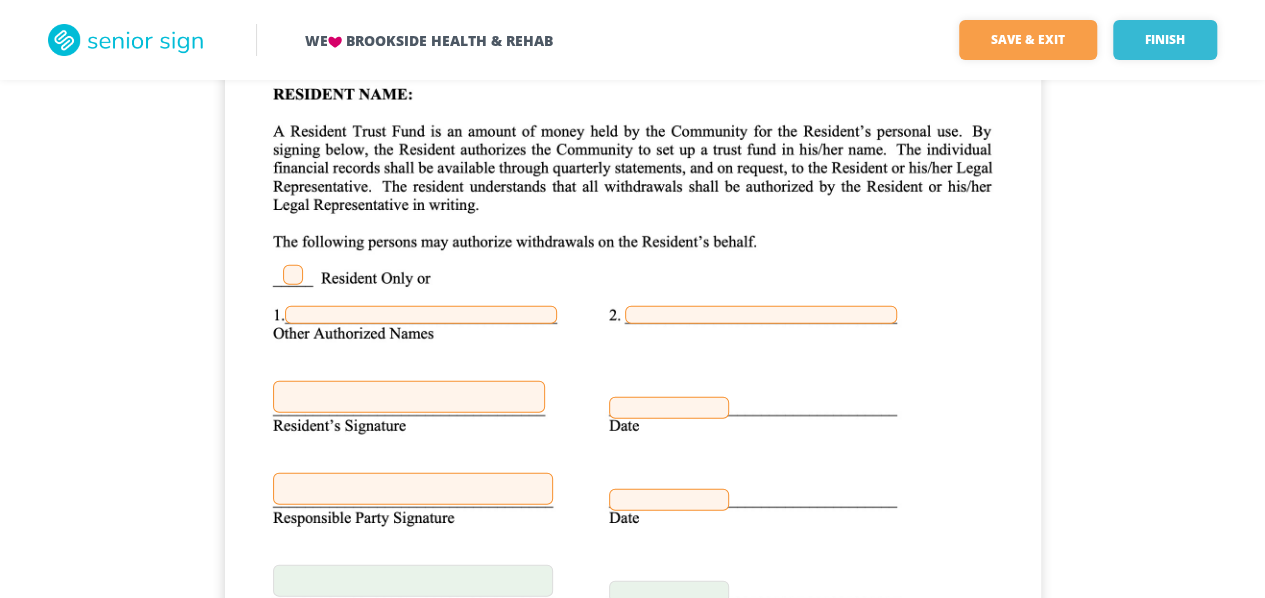 click at bounding box center [293, 275] 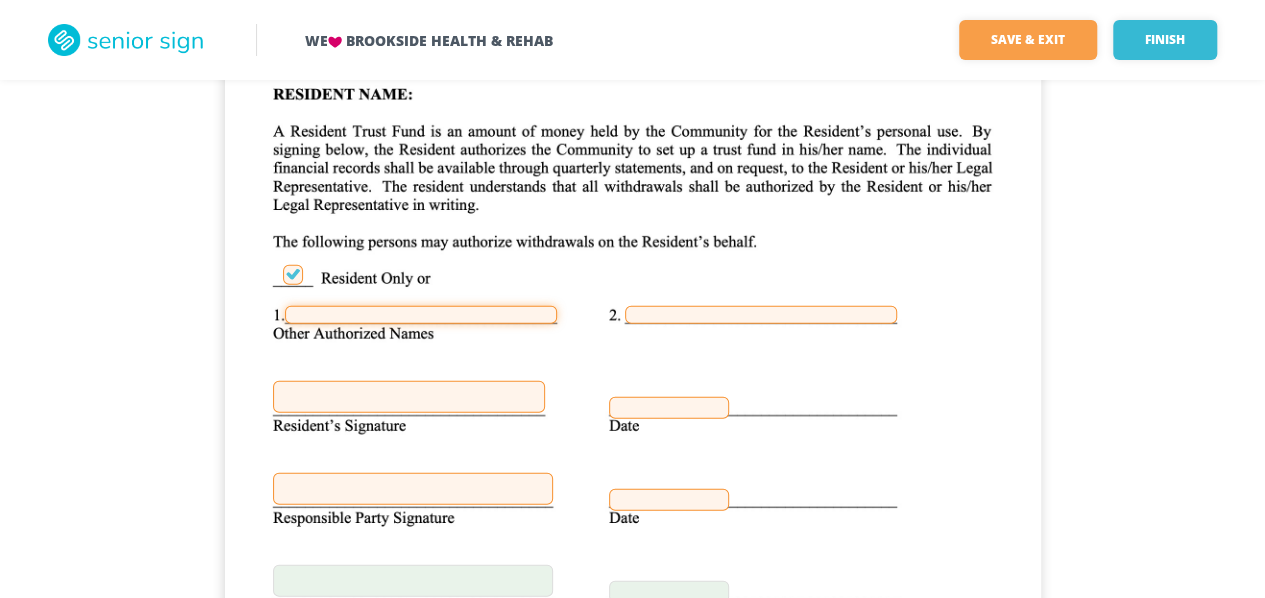 click at bounding box center [421, 315] 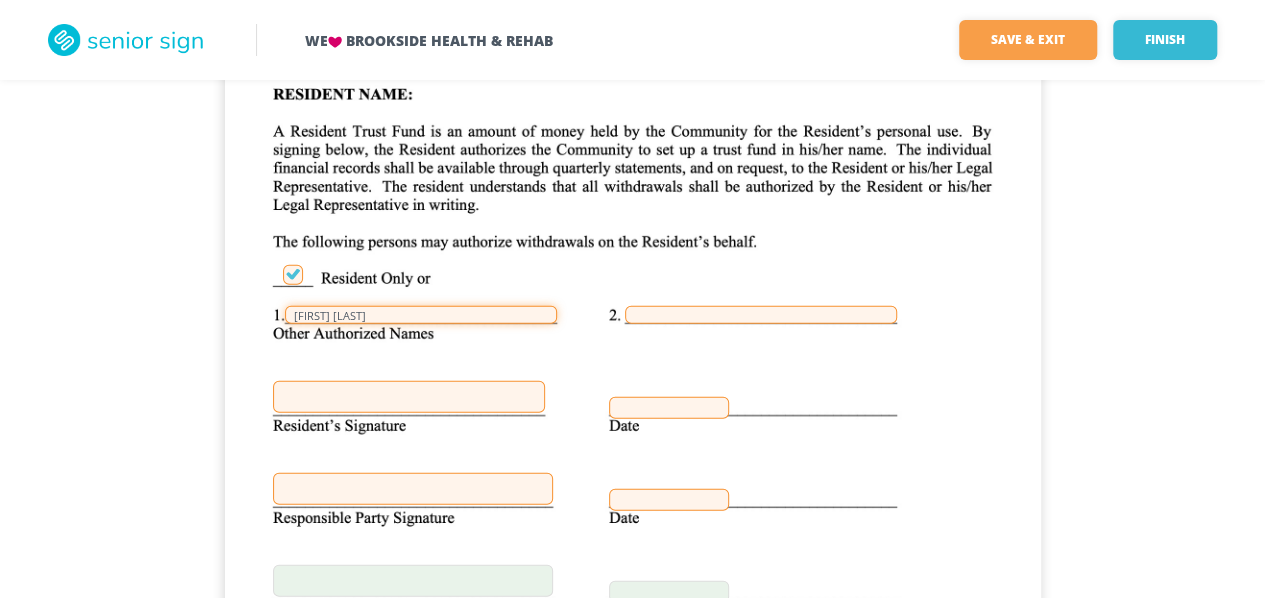 type on "[FIRST] [LAST]" 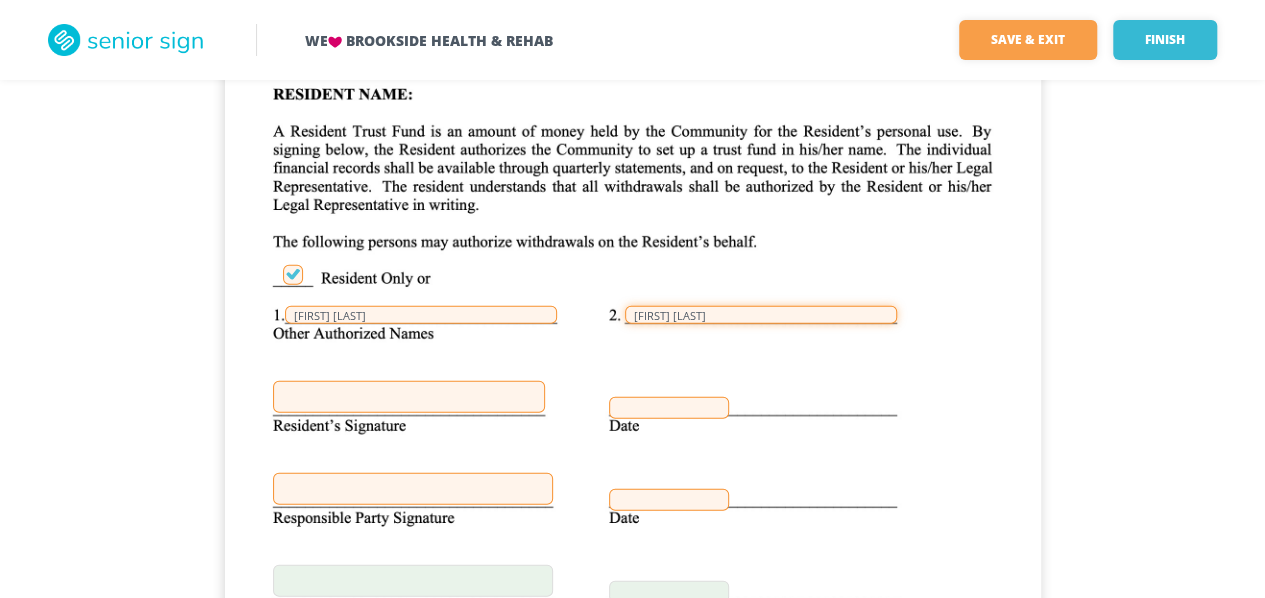 type on "[FIRST] [LAST]" 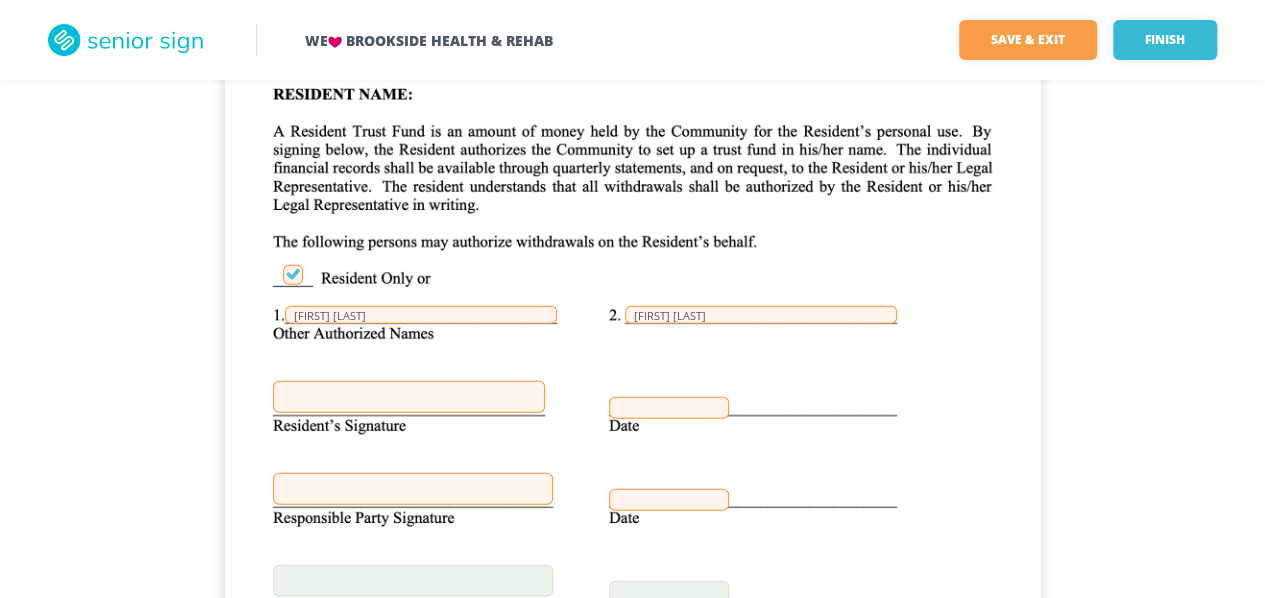 click at bounding box center (409, 397) 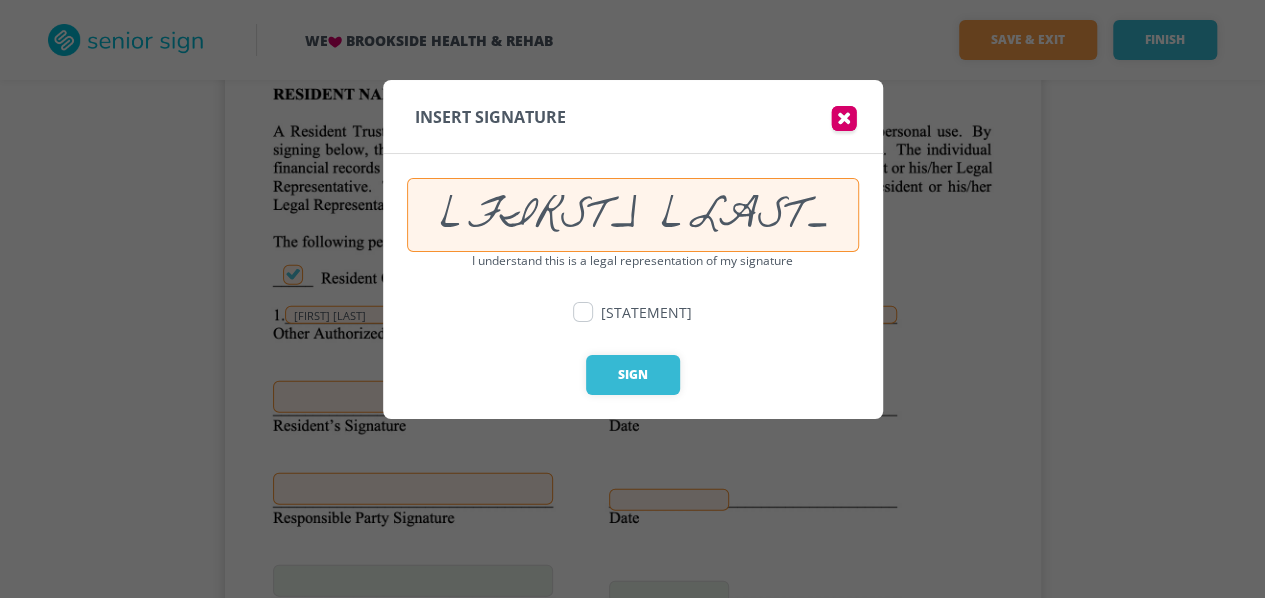 scroll, scrollTop: 0, scrollLeft: 37, axis: horizontal 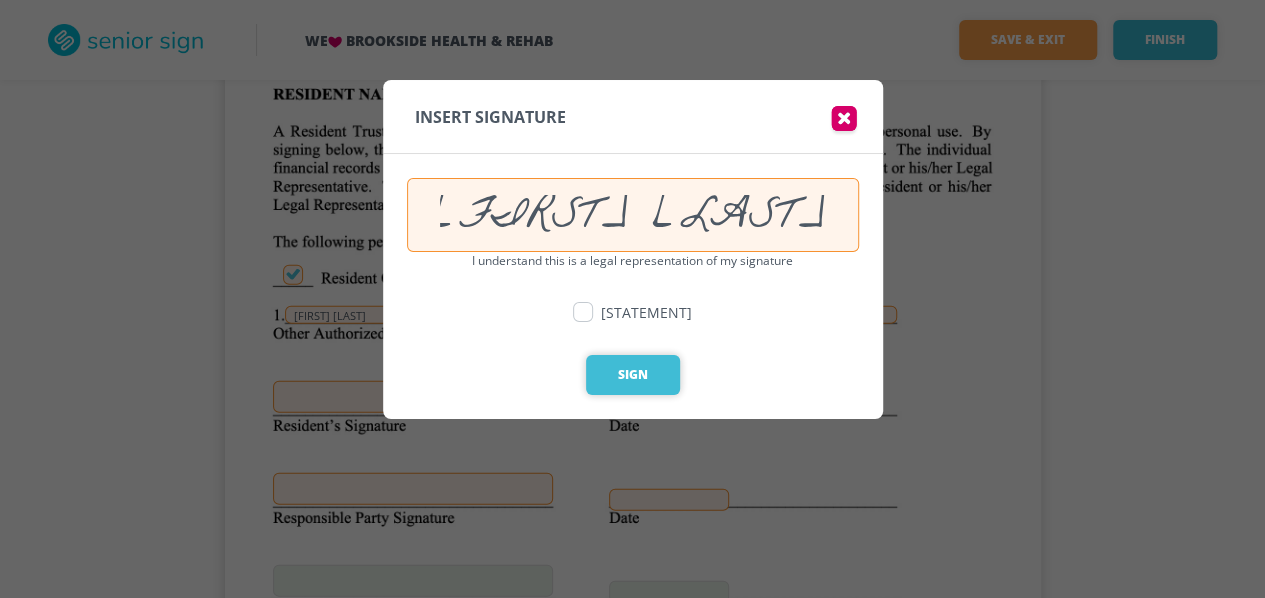 click on "Sign" at bounding box center (633, 375) 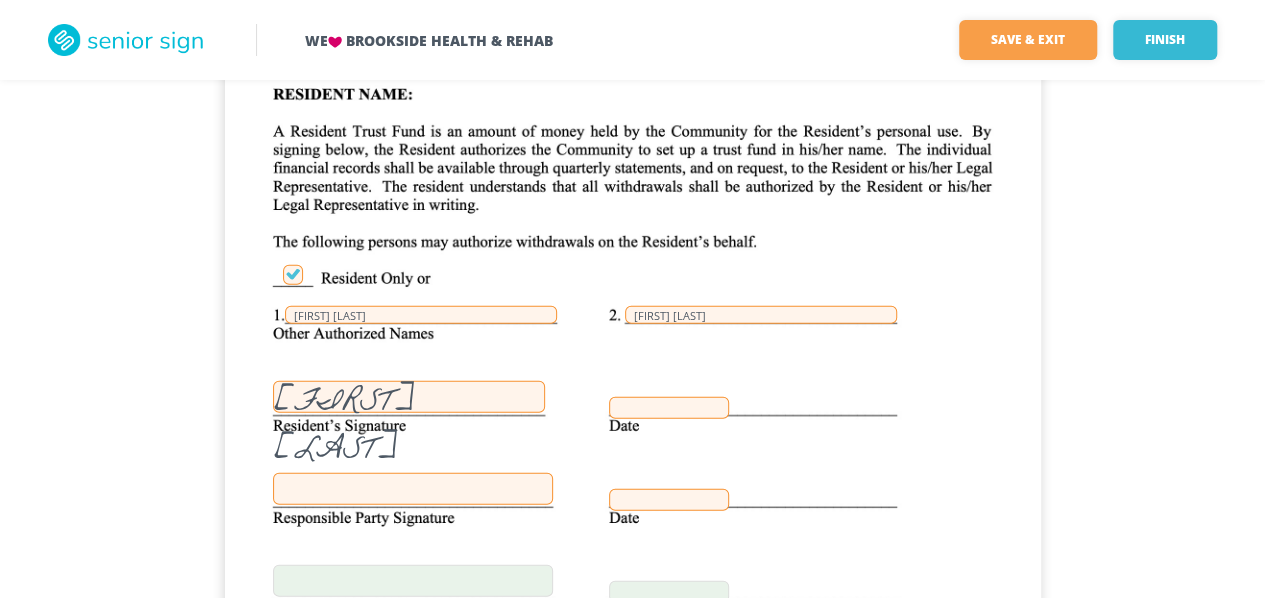 click at bounding box center (669, 408) 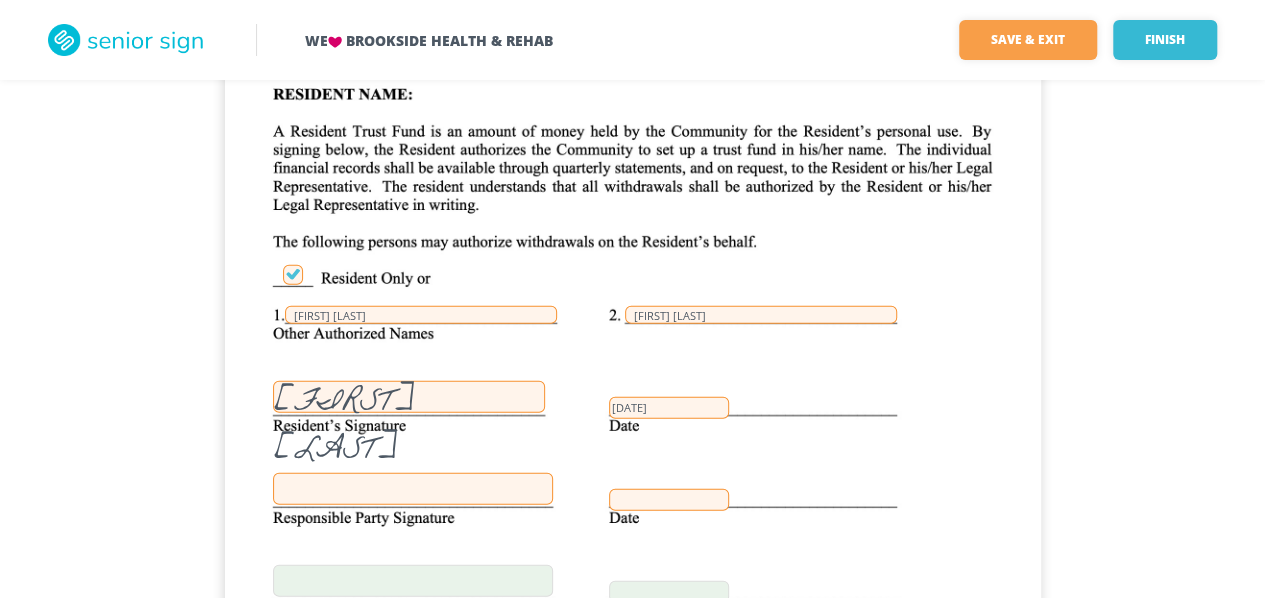 click at bounding box center [413, 489] 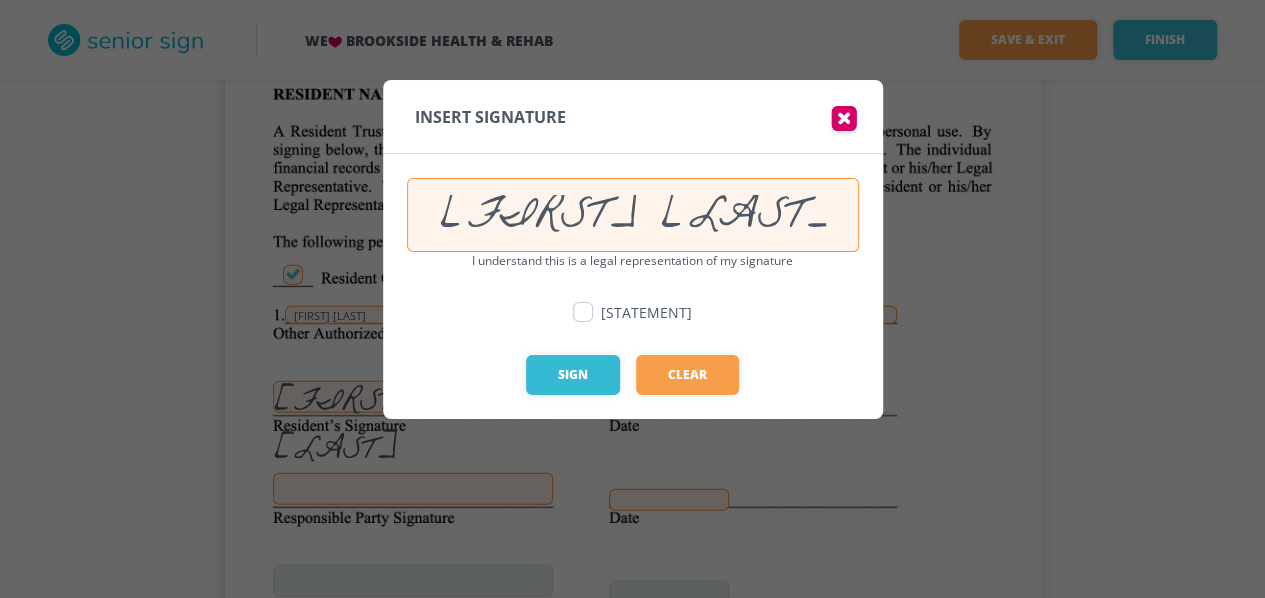 scroll, scrollTop: 0, scrollLeft: 92, axis: horizontal 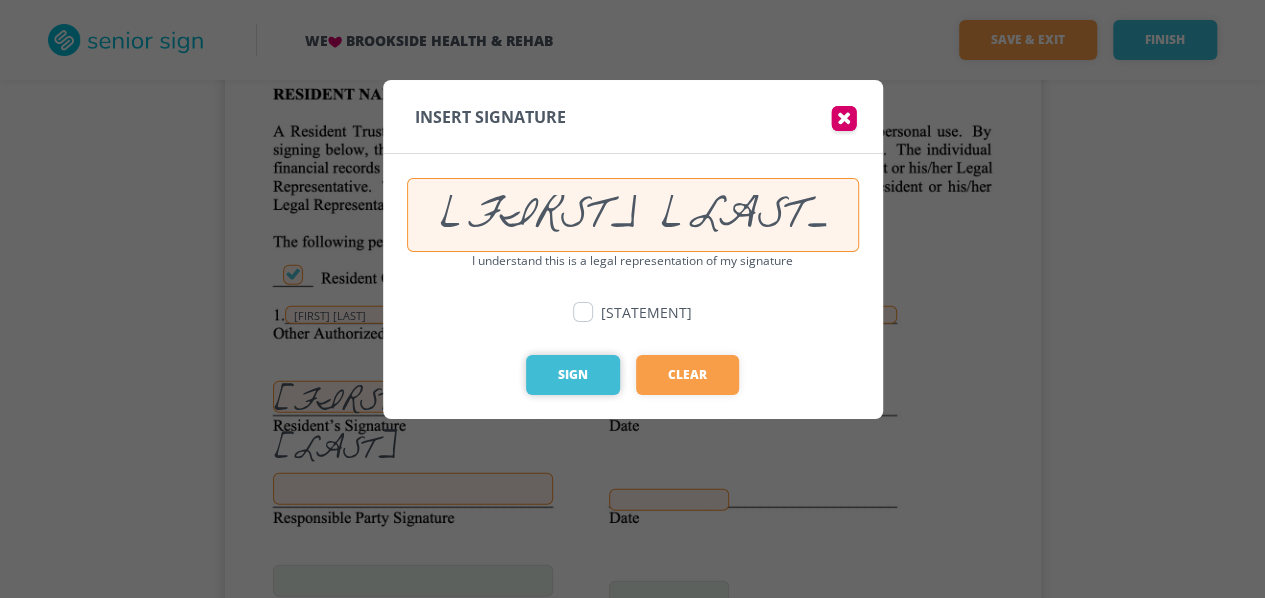click on "Sign" at bounding box center [573, 375] 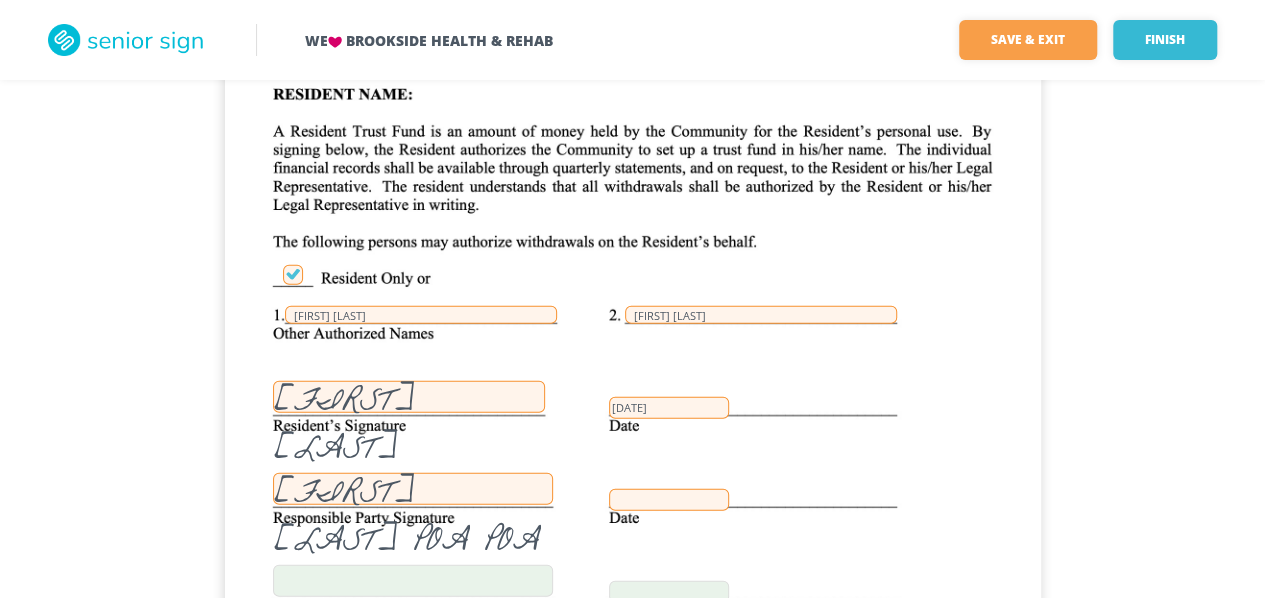 click at bounding box center [669, 500] 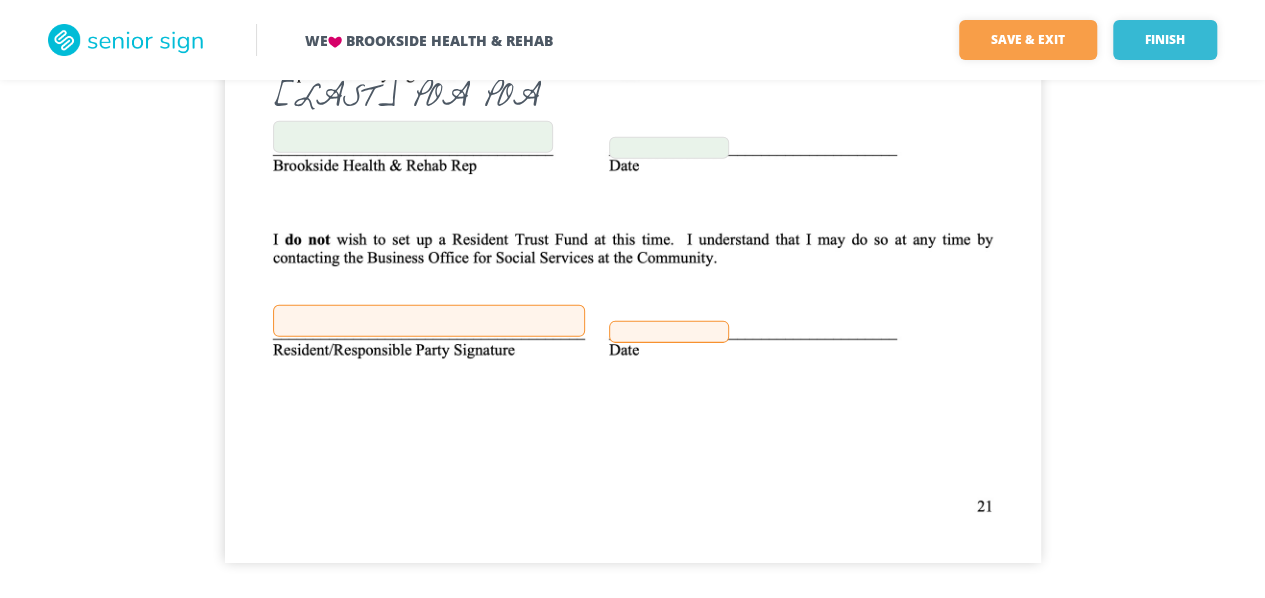 scroll, scrollTop: 21964, scrollLeft: 0, axis: vertical 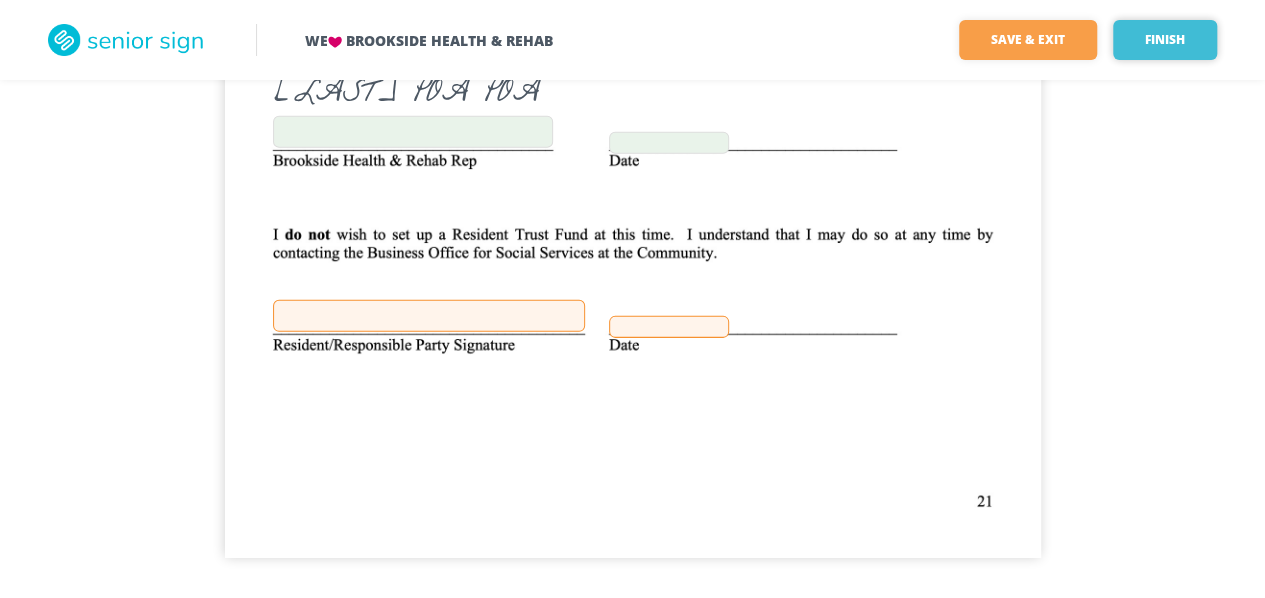 click on "Finish" at bounding box center [1165, 40] 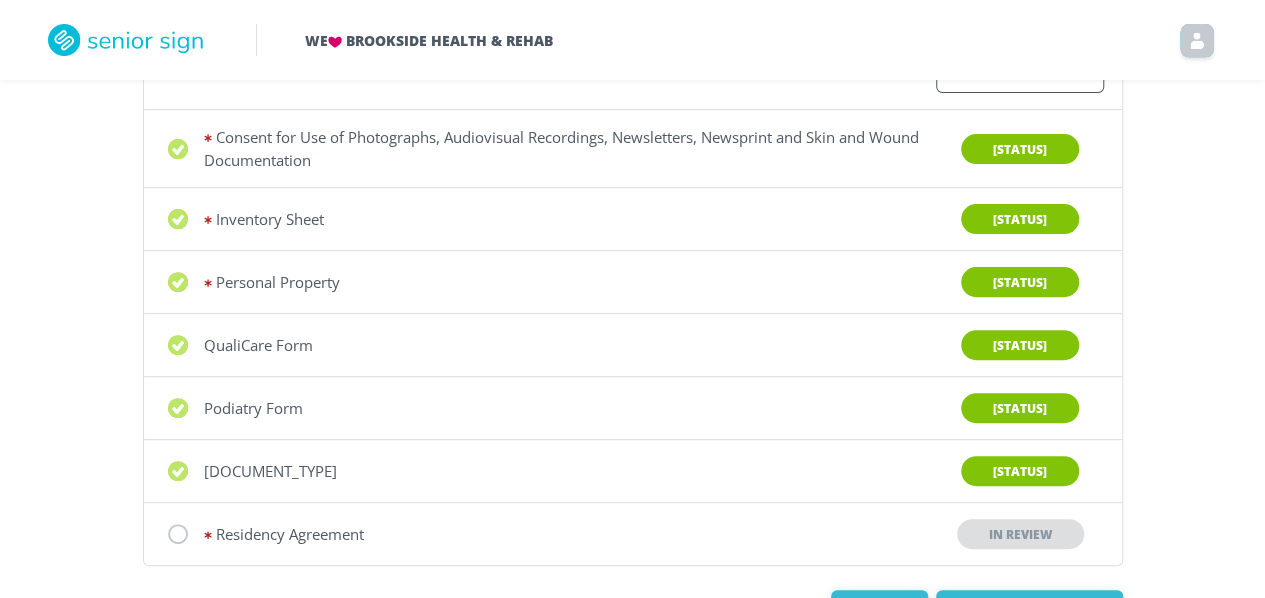 scroll, scrollTop: 305, scrollLeft: 0, axis: vertical 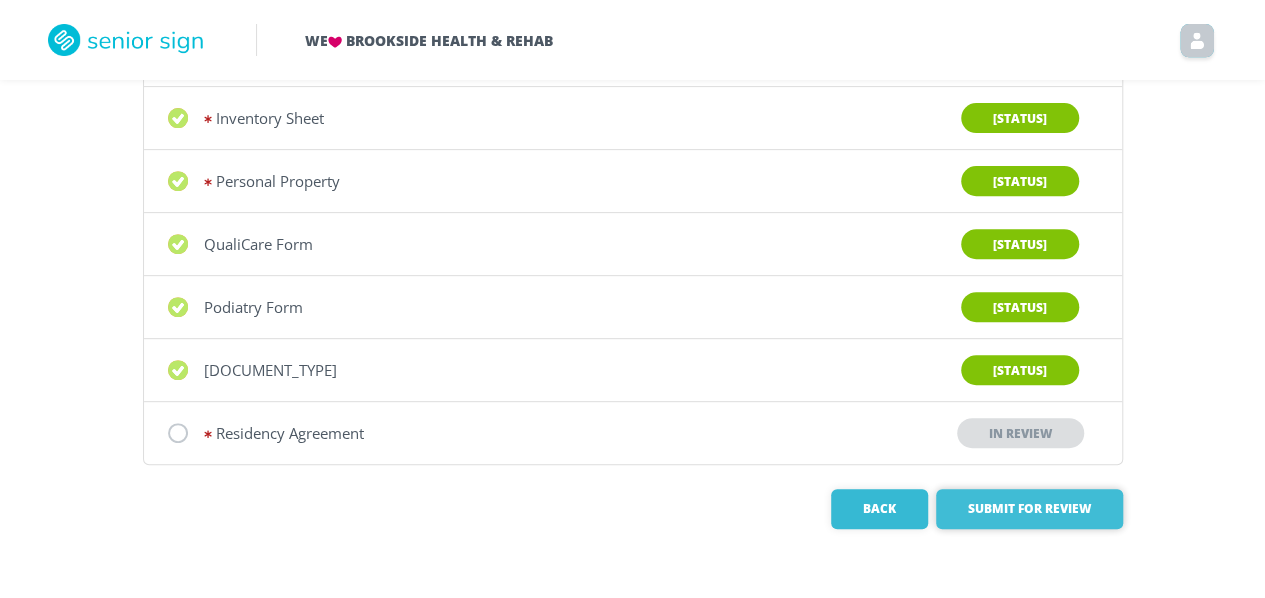 click on "Submit for Review" at bounding box center [1029, 509] 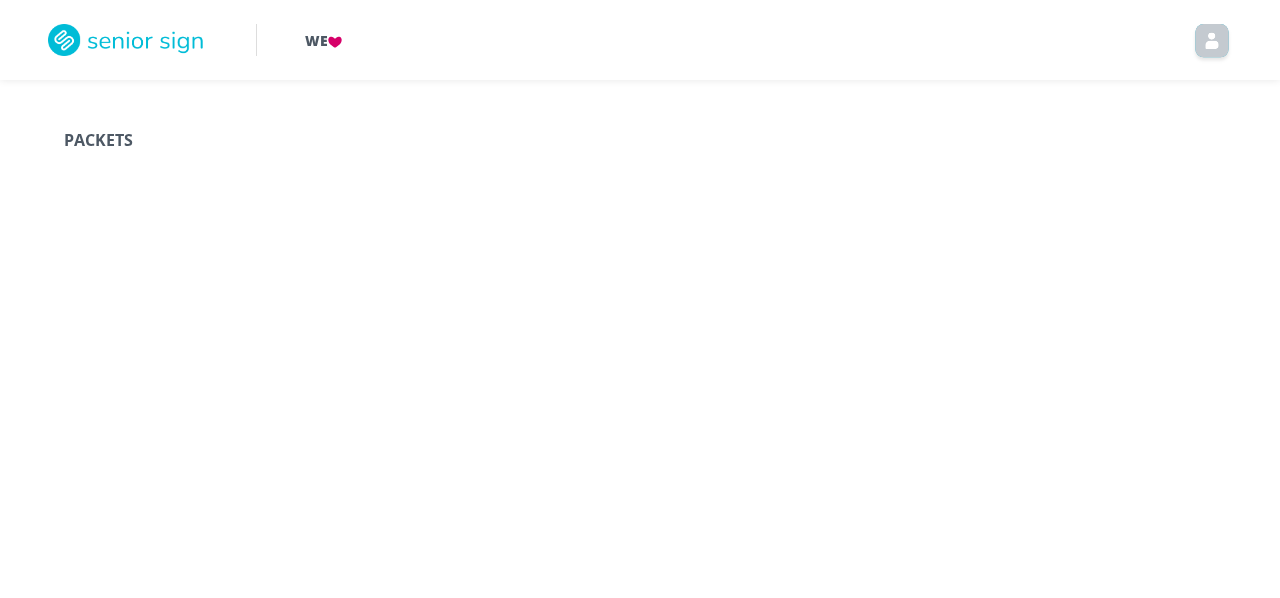 scroll, scrollTop: 0, scrollLeft: 0, axis: both 